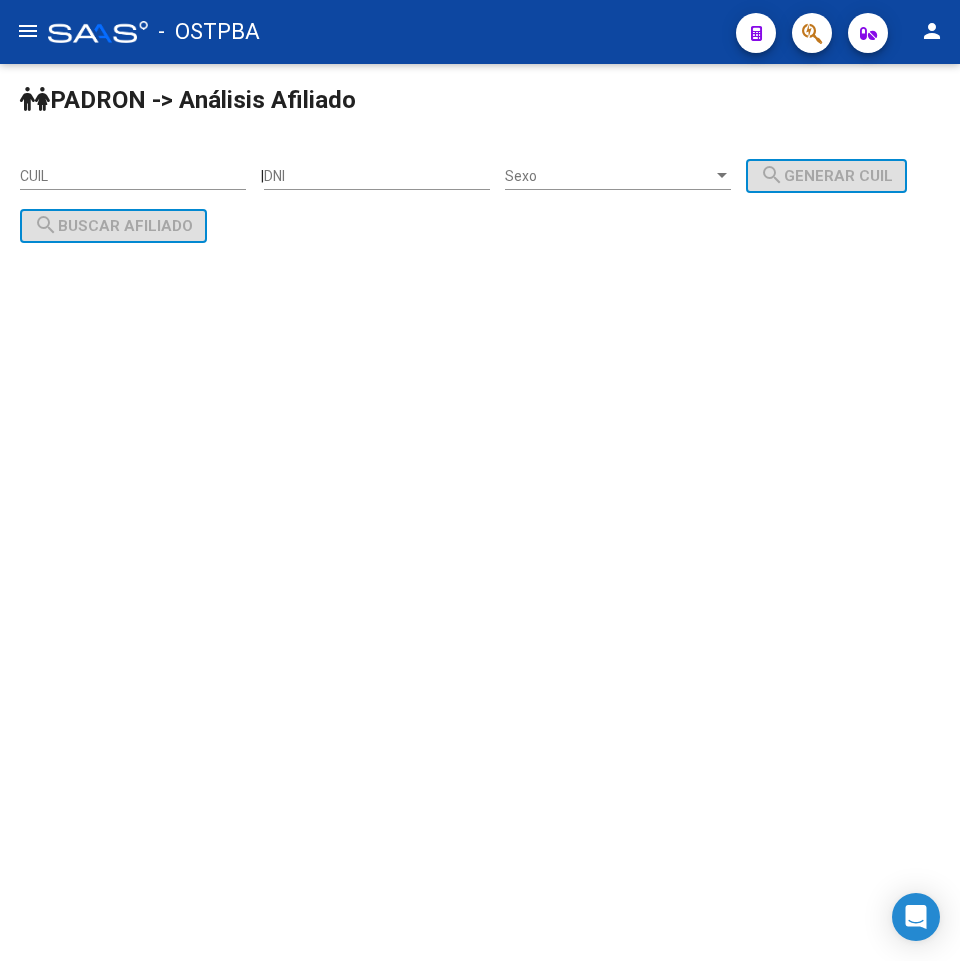 scroll, scrollTop: 0, scrollLeft: 0, axis: both 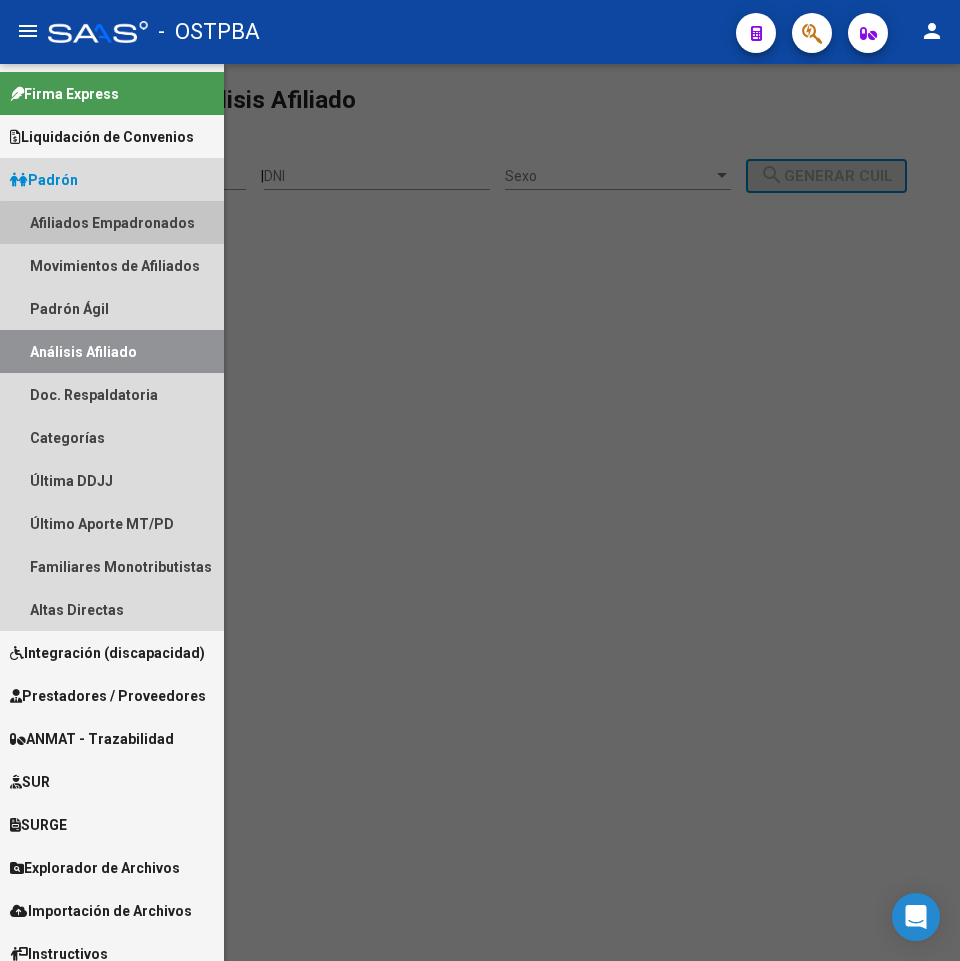 click on "Afiliados Empadronados" at bounding box center [112, 222] 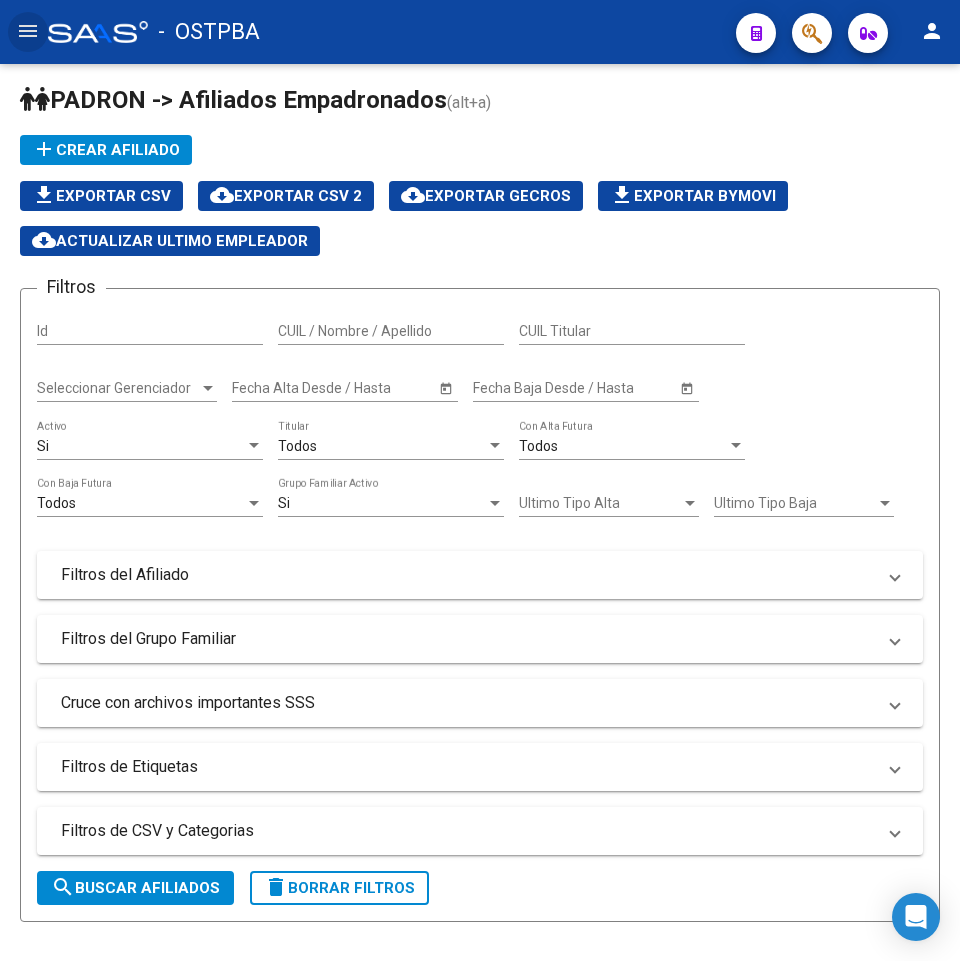 click on "menu" 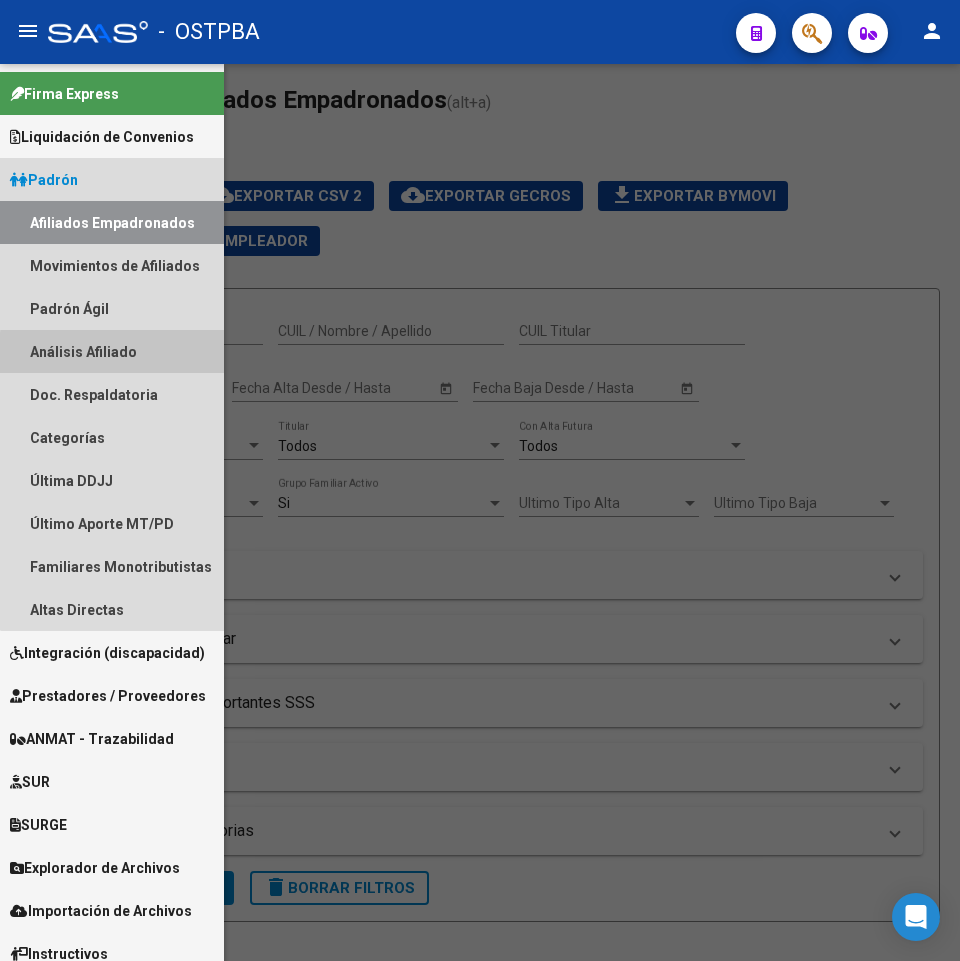 click on "Análisis Afiliado" at bounding box center (112, 351) 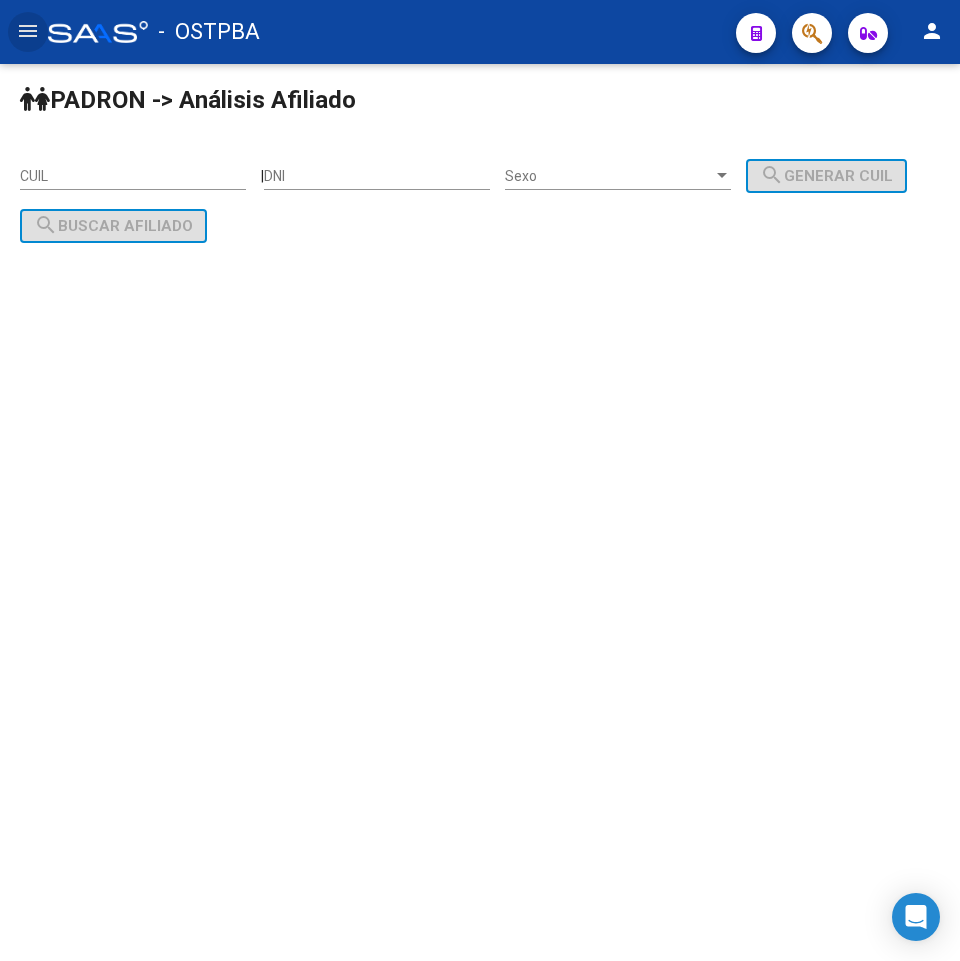 click on "menu" 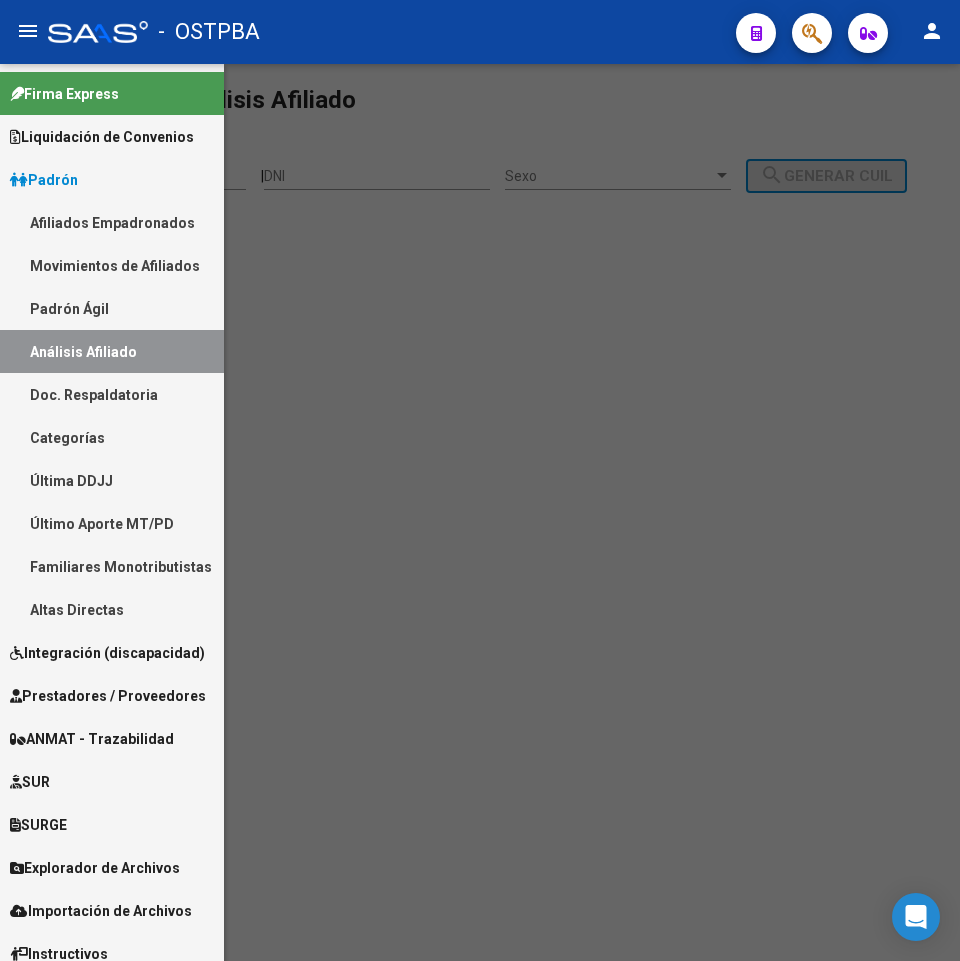 scroll, scrollTop: 14, scrollLeft: 0, axis: vertical 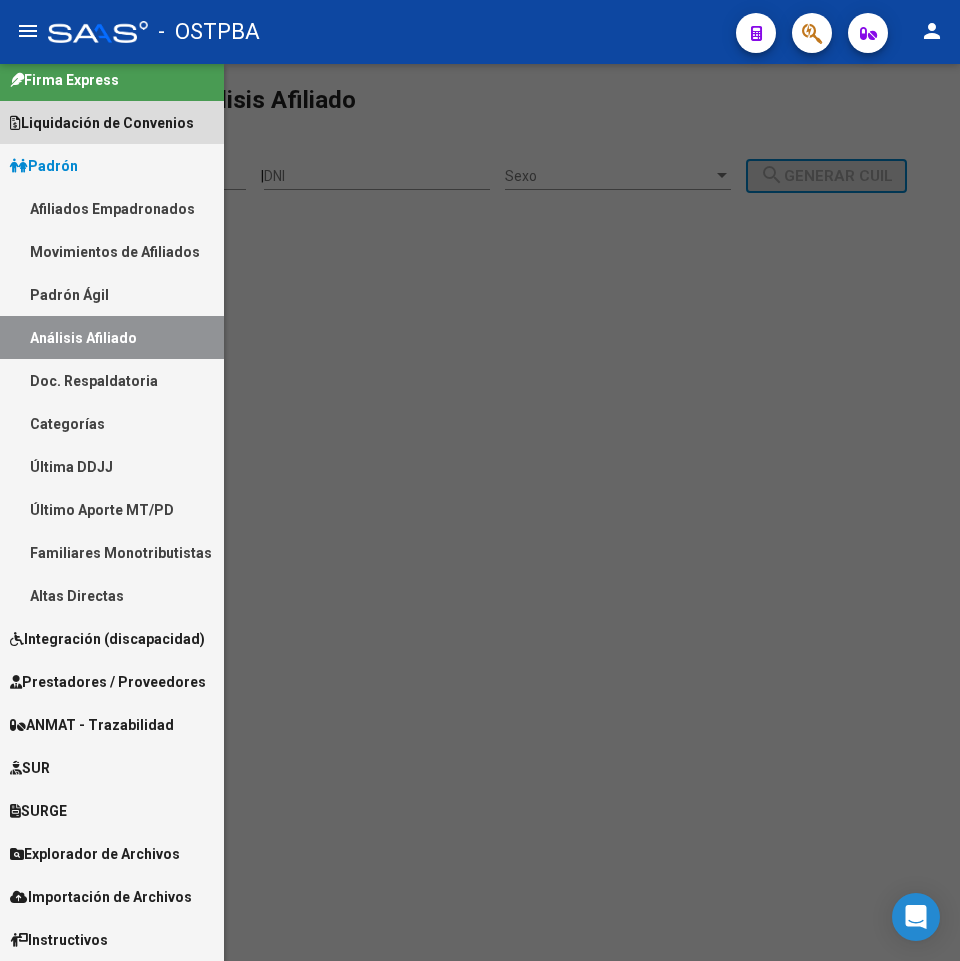click on "Liquidación de Convenios" at bounding box center [102, 123] 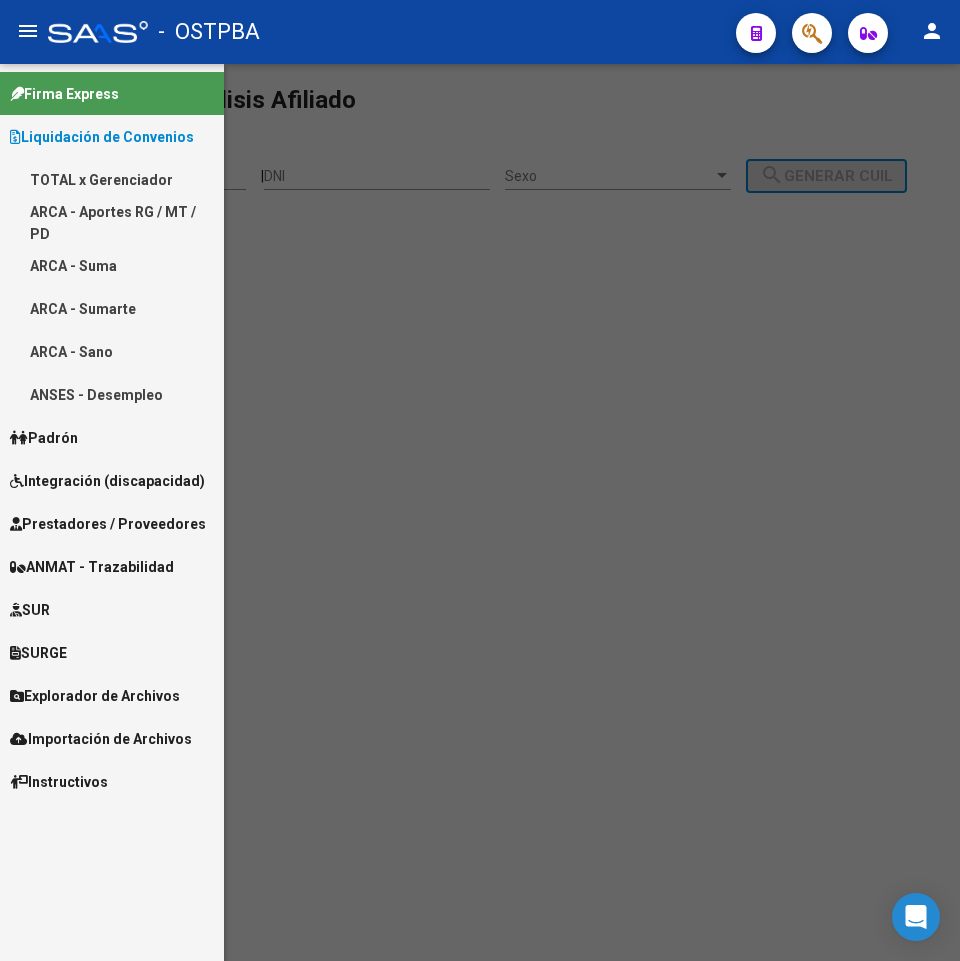 scroll, scrollTop: 0, scrollLeft: 0, axis: both 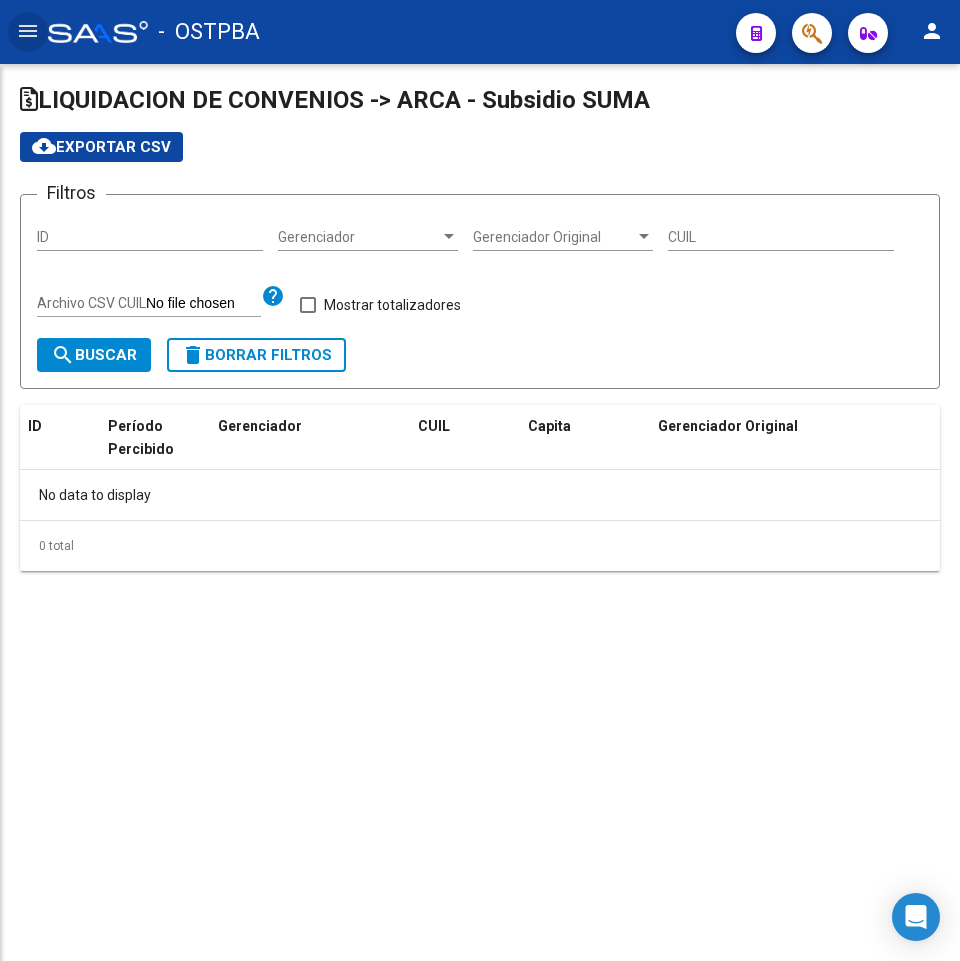 checkbox on "true" 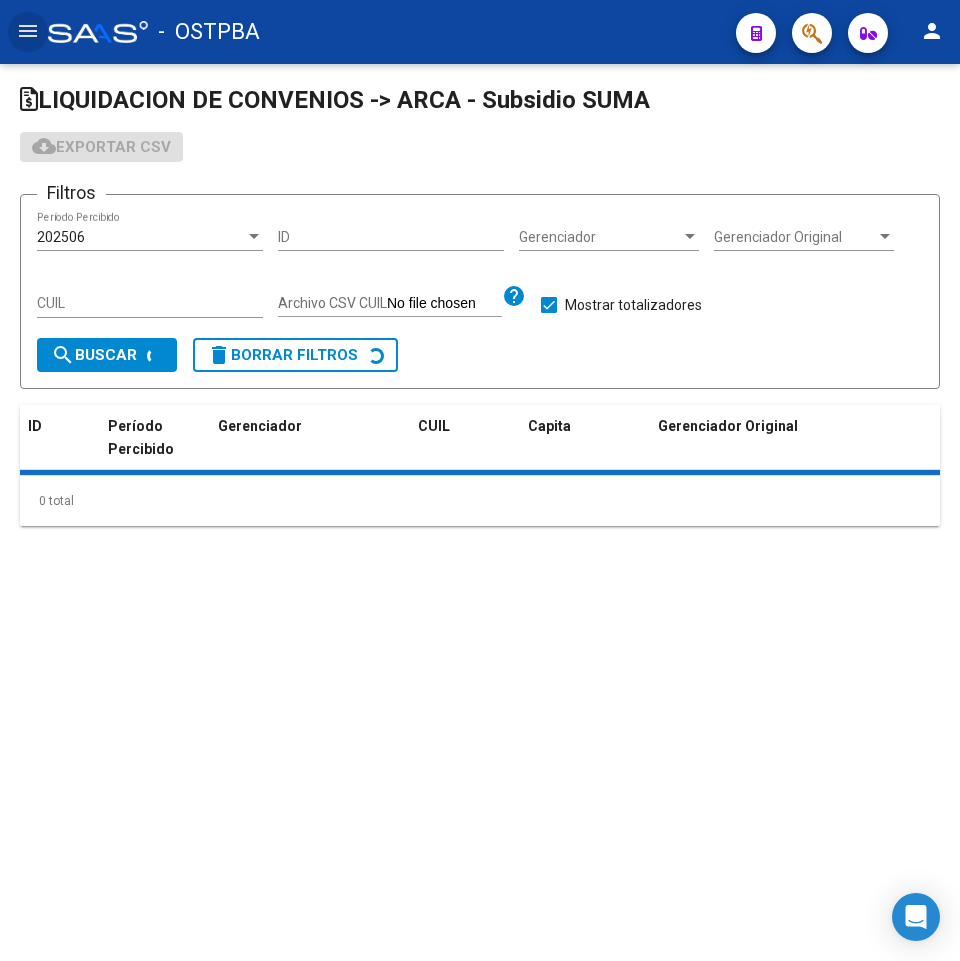 click on "Gerenciador" at bounding box center [600, 237] 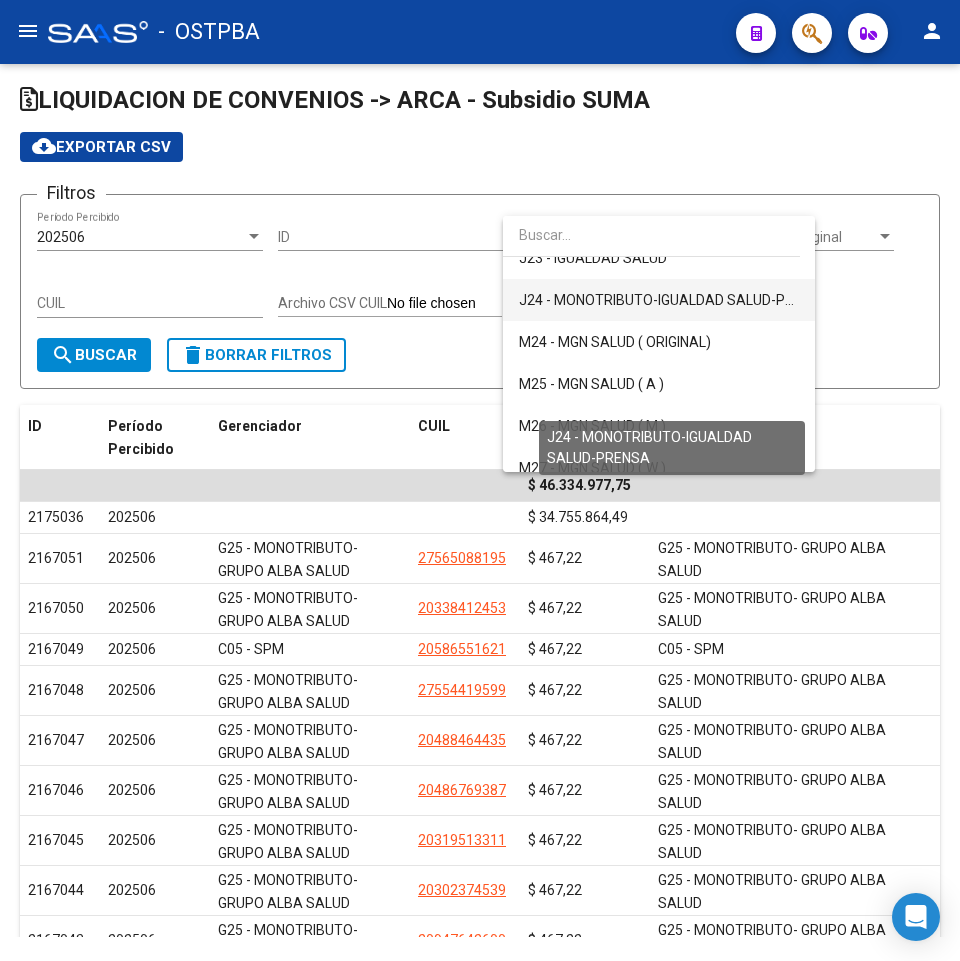 scroll, scrollTop: 400, scrollLeft: 0, axis: vertical 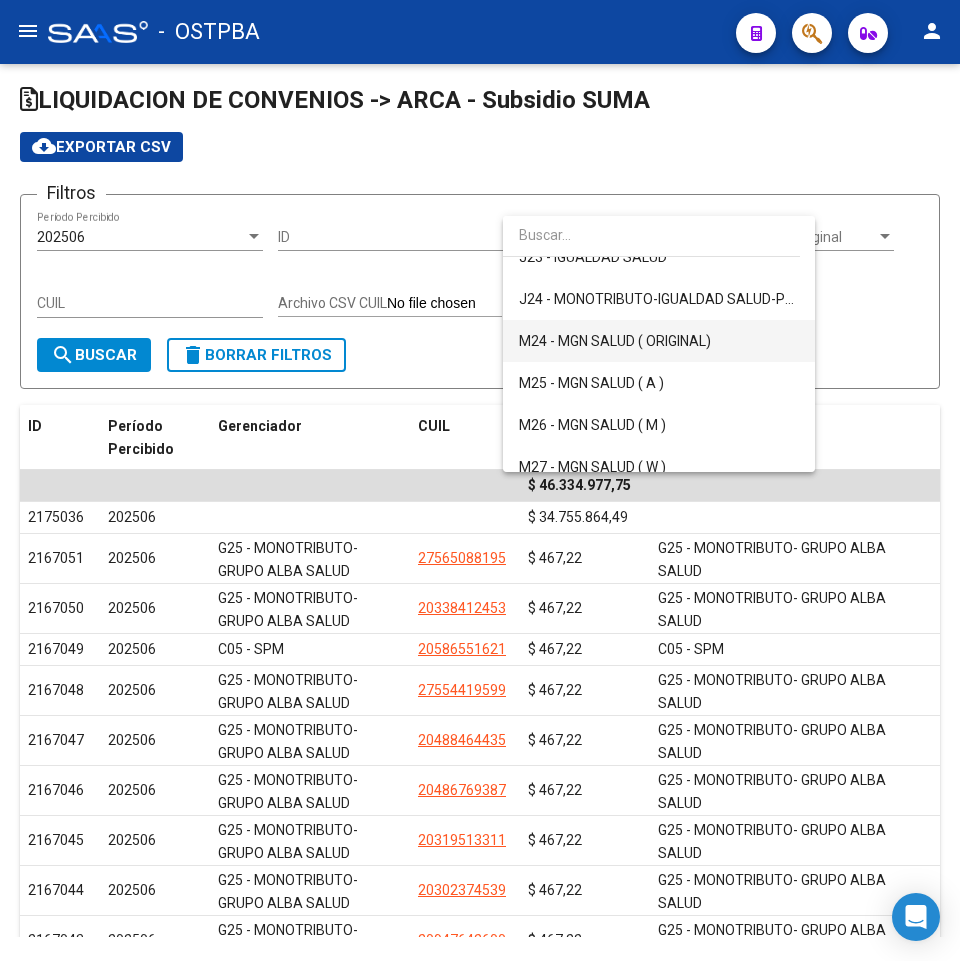 click on "M24 - MGN SALUD ( ORIGINAL)" at bounding box center (659, 341) 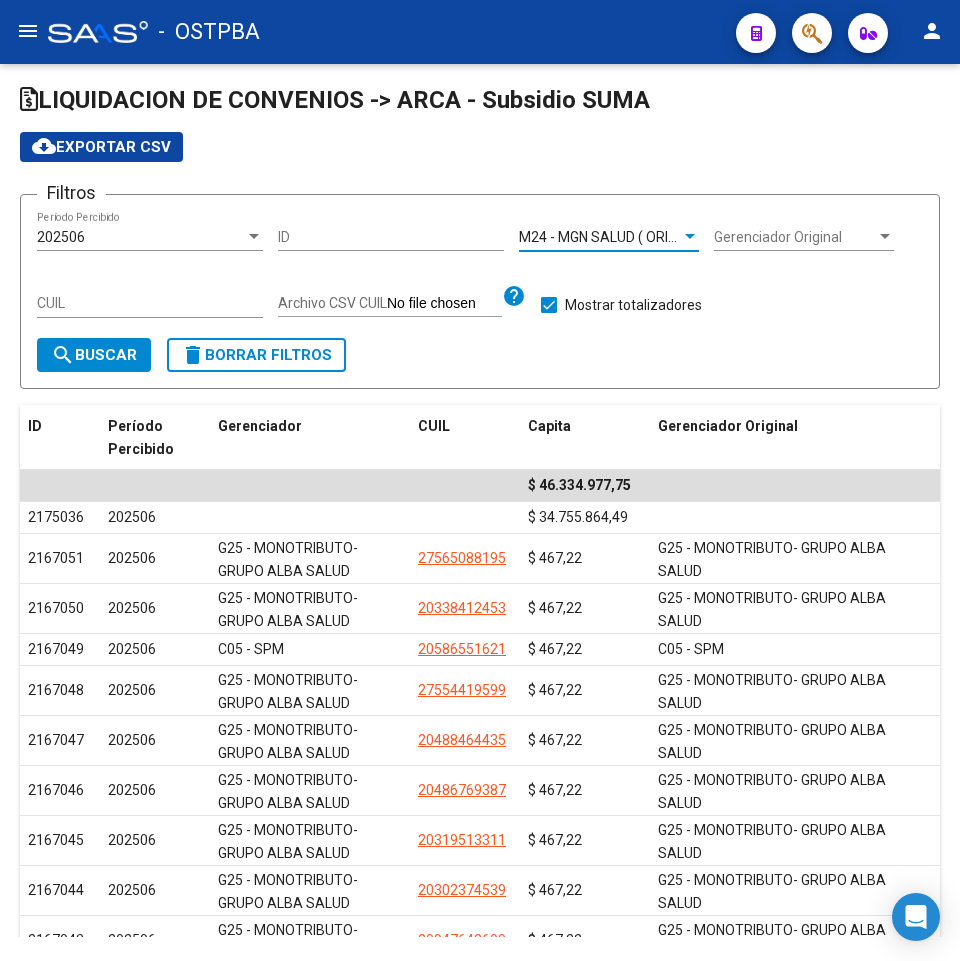 click on "202506" at bounding box center [141, 237] 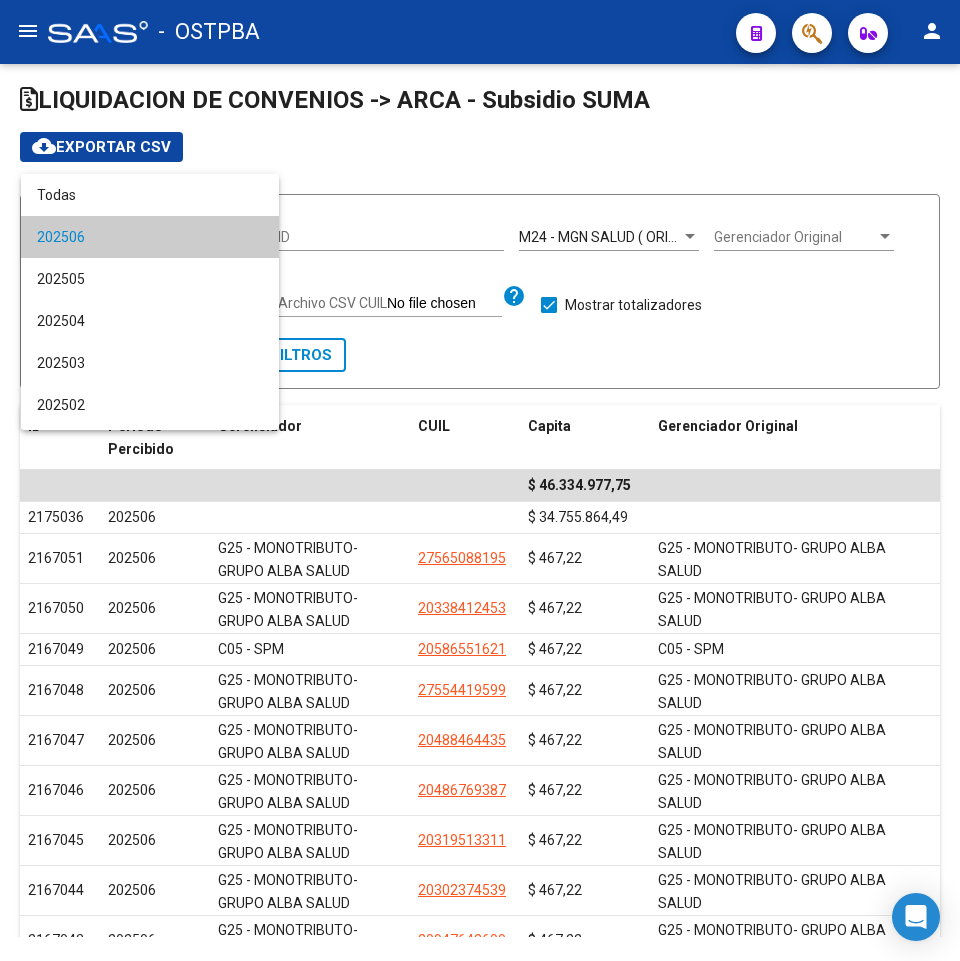 click on "202506" at bounding box center [150, 237] 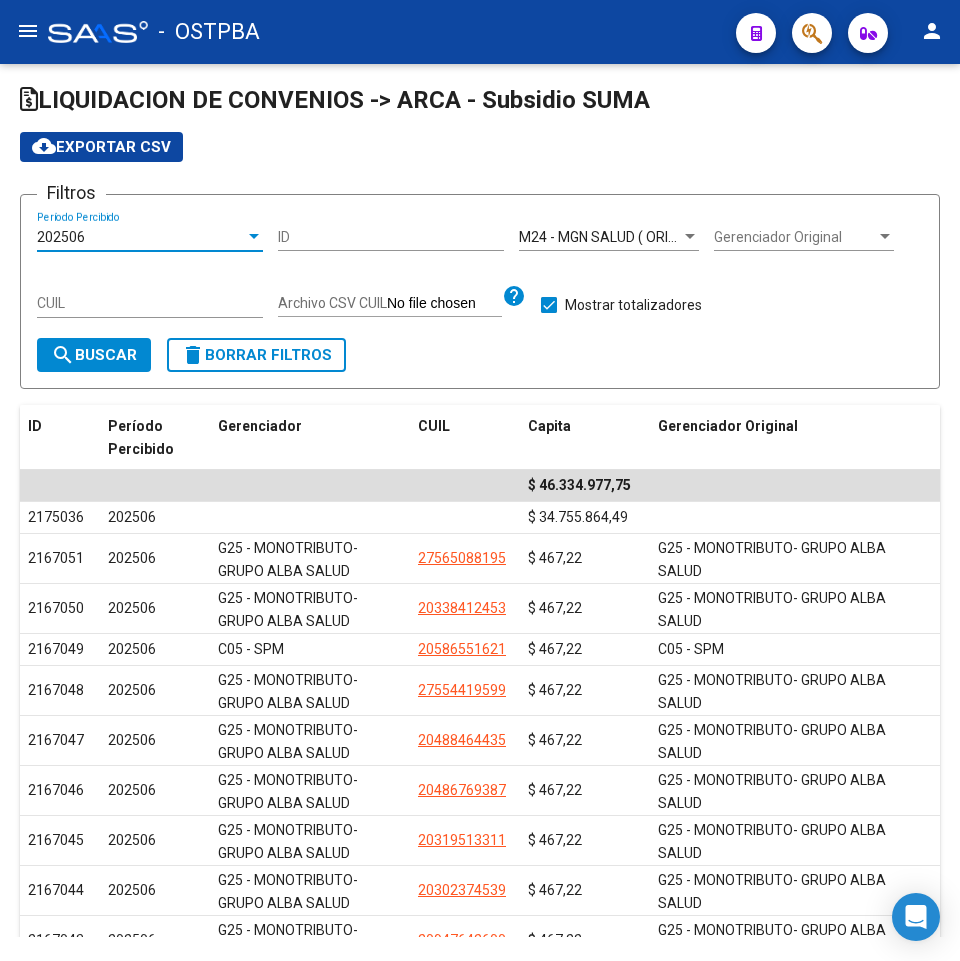 click on "search  Buscar" 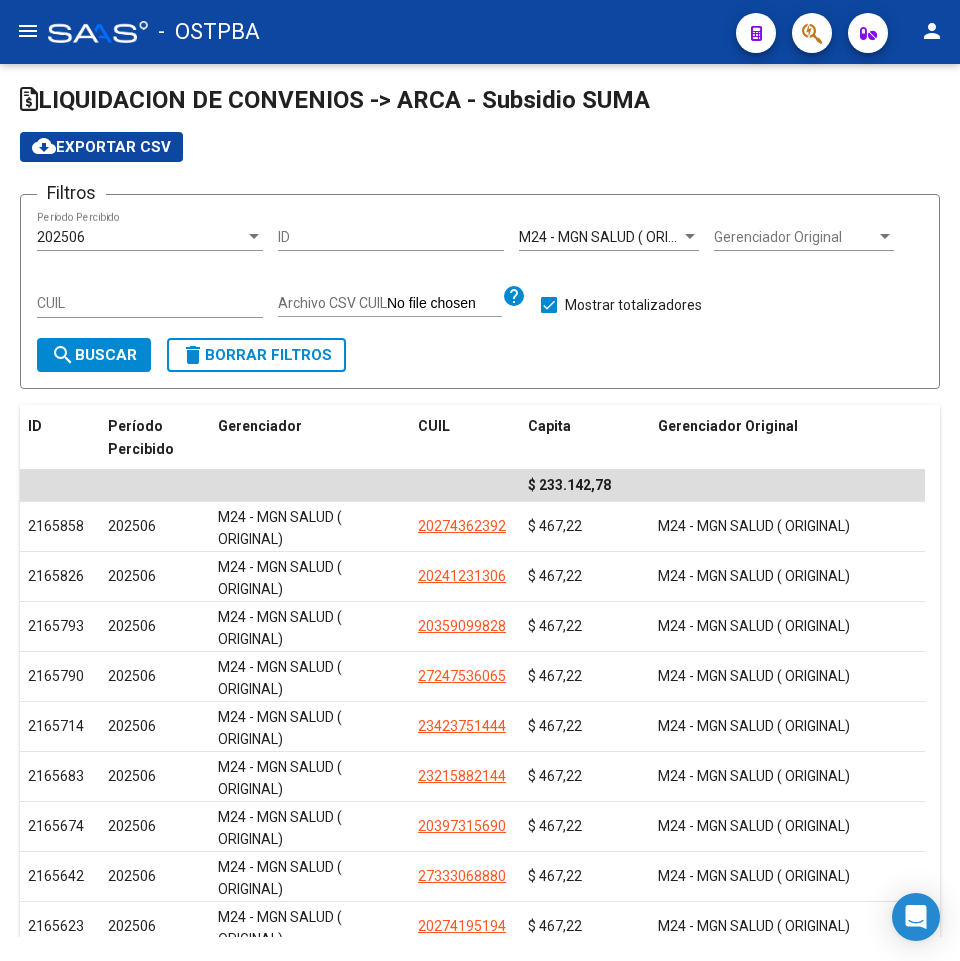click on "202506" at bounding box center (141, 237) 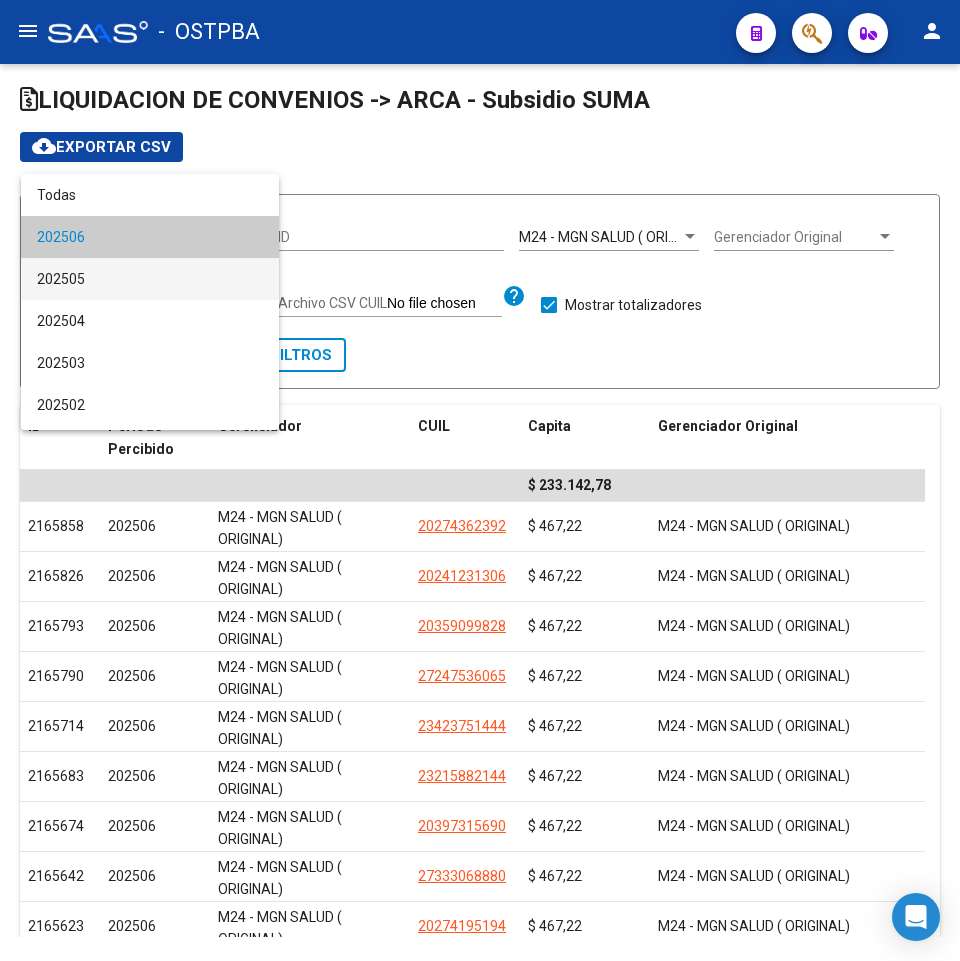 click on "202505" at bounding box center (150, 279) 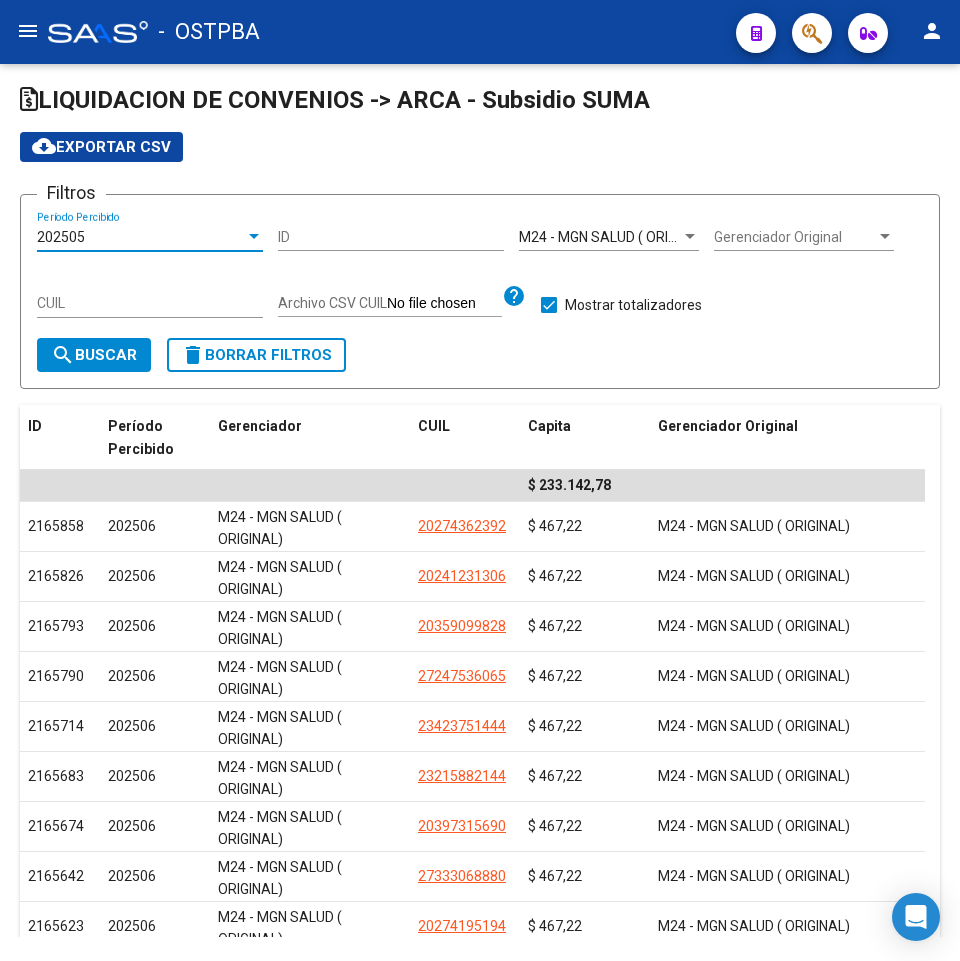click on "search  Buscar" 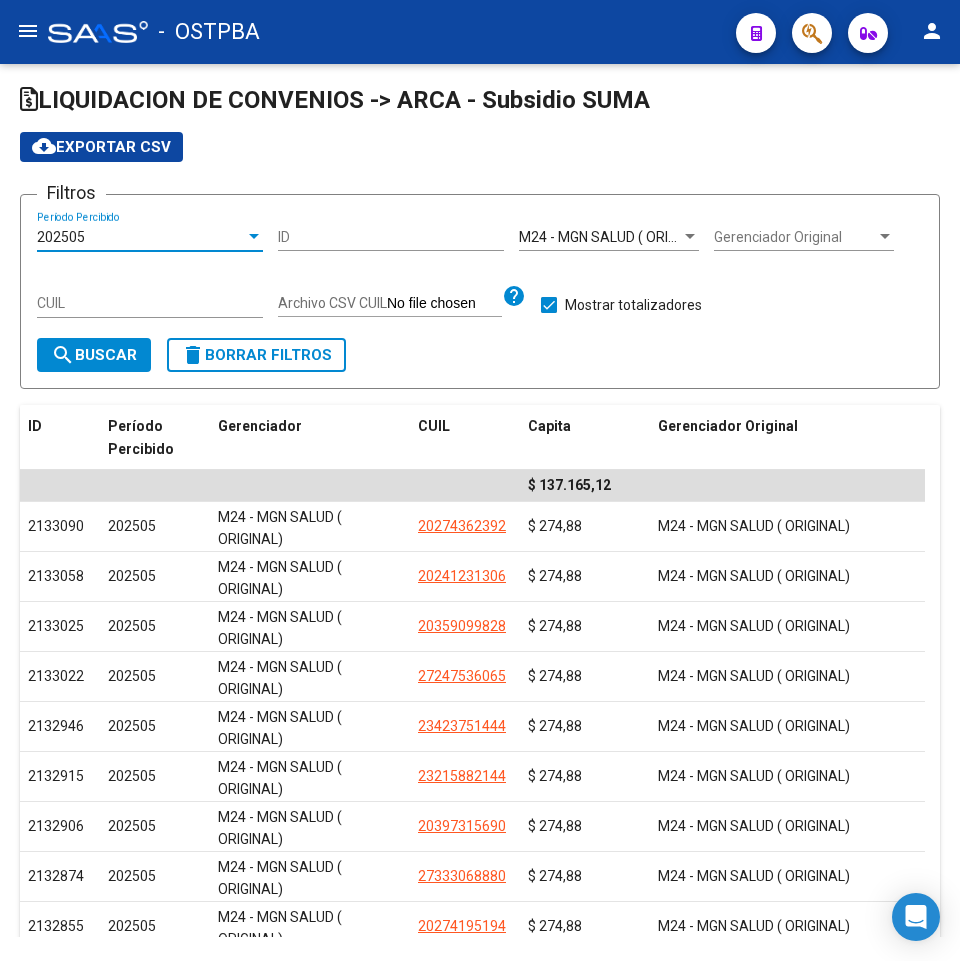 click on "202505" at bounding box center (141, 237) 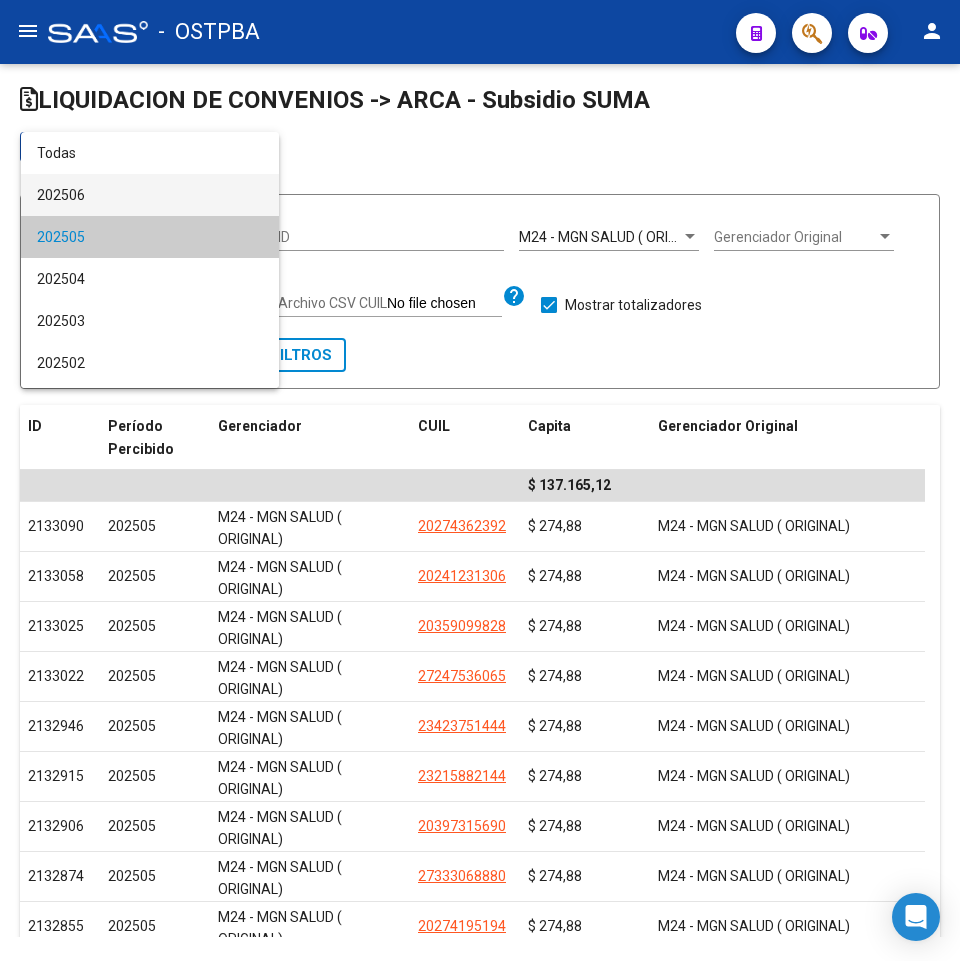 click on "202506" at bounding box center [150, 195] 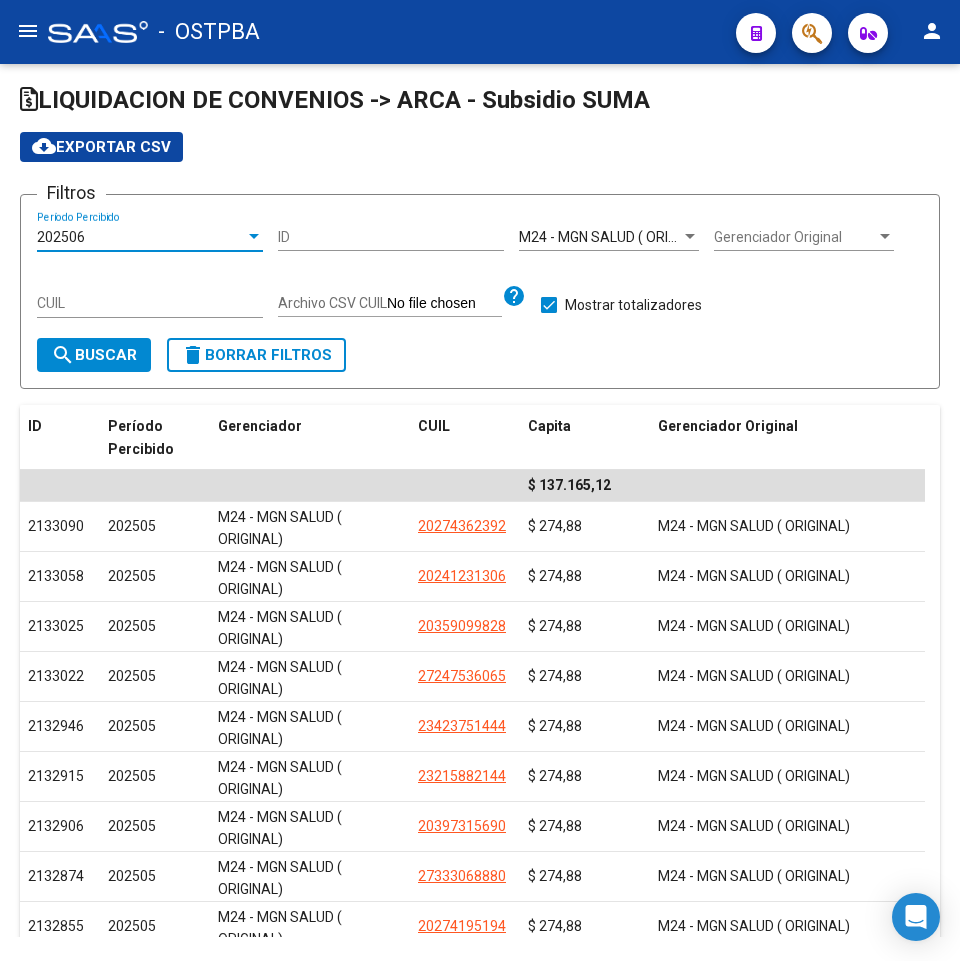 click on "M24 - MGN SALUD ( ORIGINAL)" at bounding box center (615, 237) 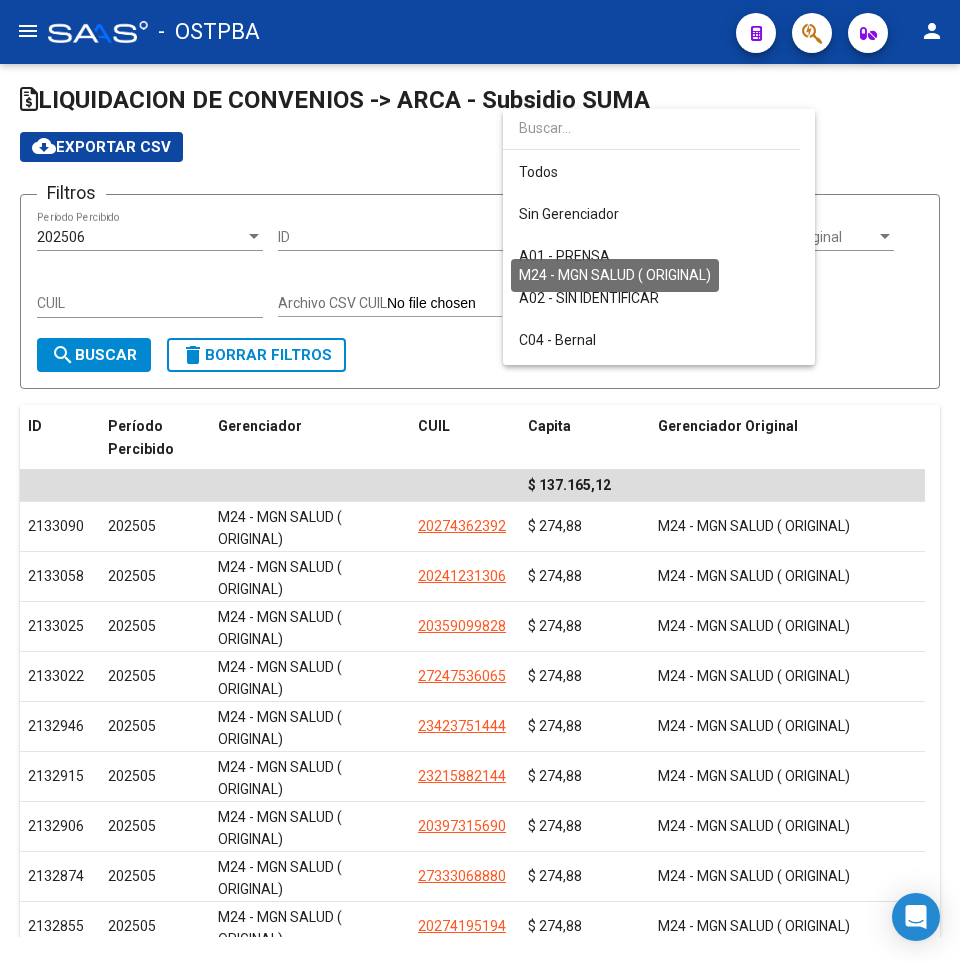 scroll, scrollTop: 397, scrollLeft: 0, axis: vertical 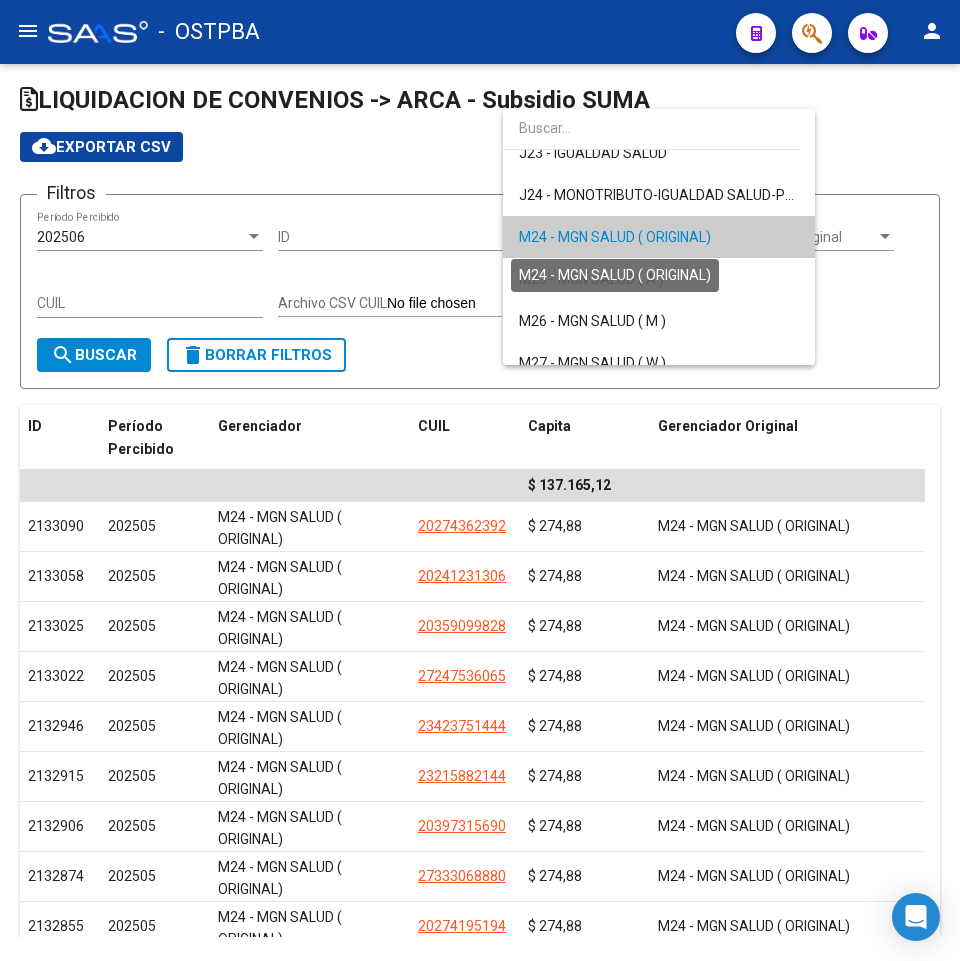 click on "M24 - MGN SALUD ( ORIGINAL)" at bounding box center [615, 237] 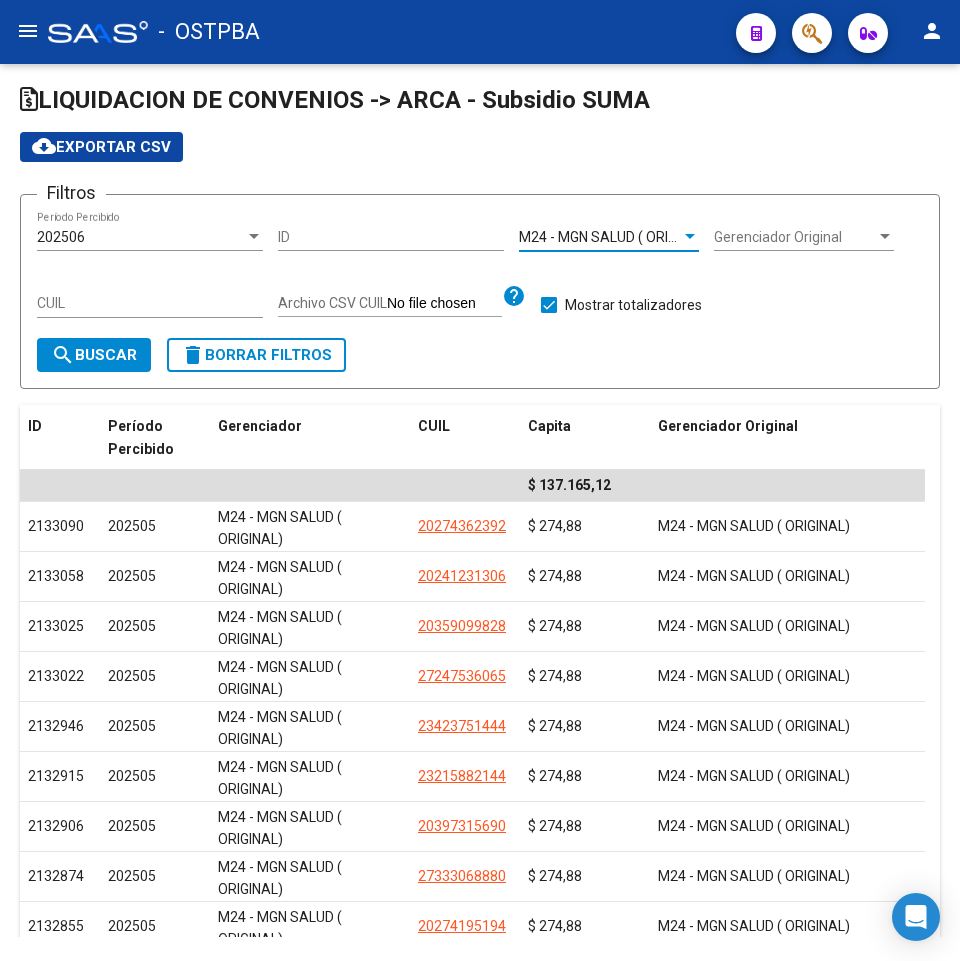 click on "search  Buscar" 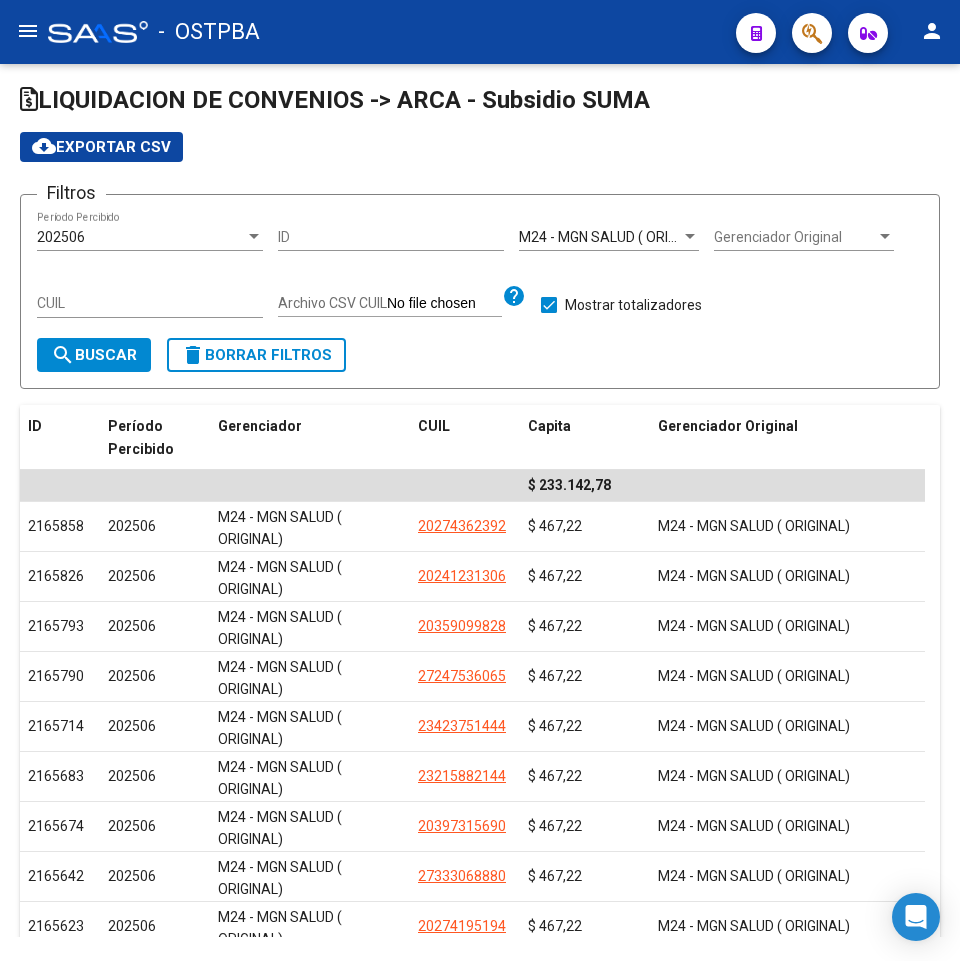 click on "202506" at bounding box center [141, 237] 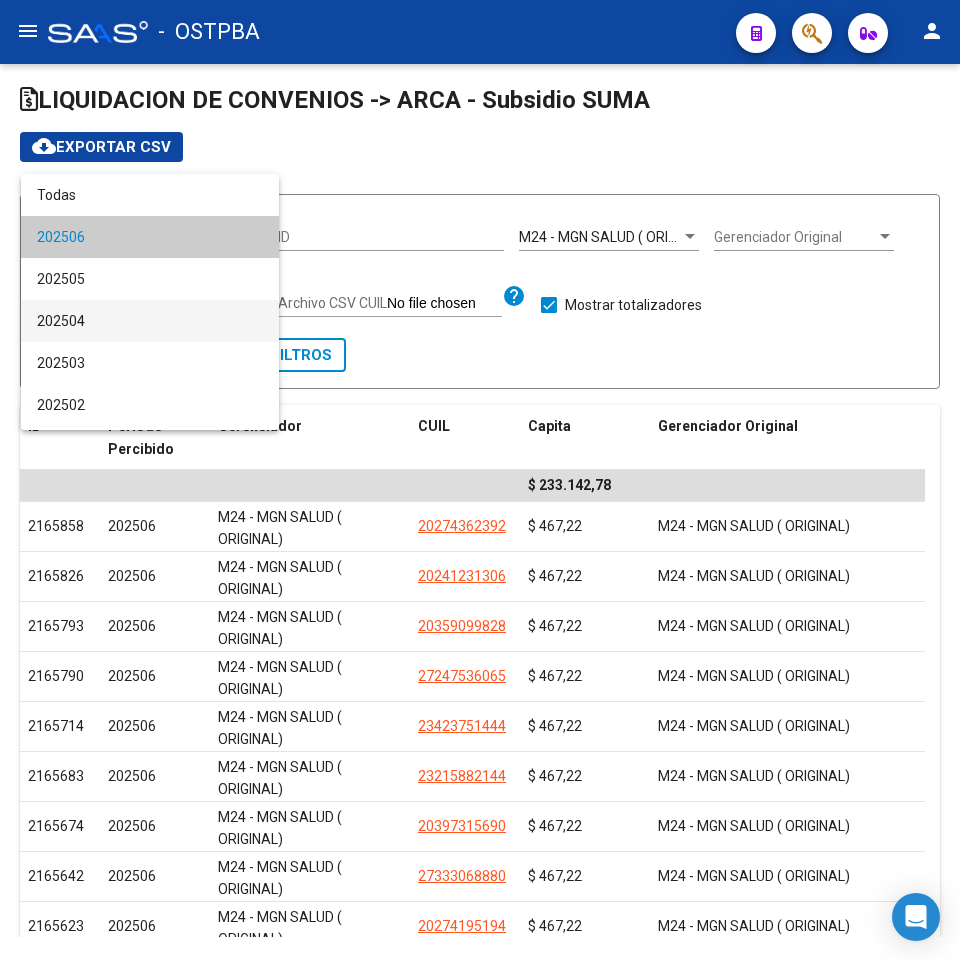 click on "202504" at bounding box center [150, 321] 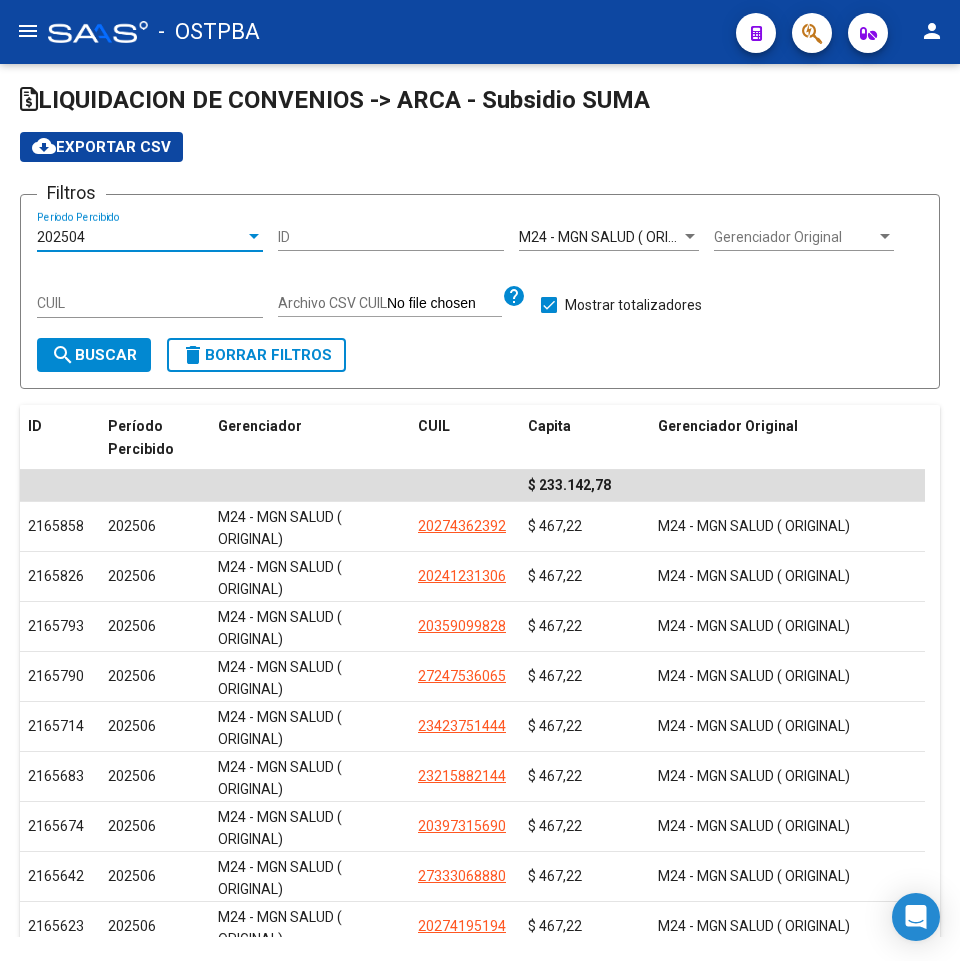 click on "search" 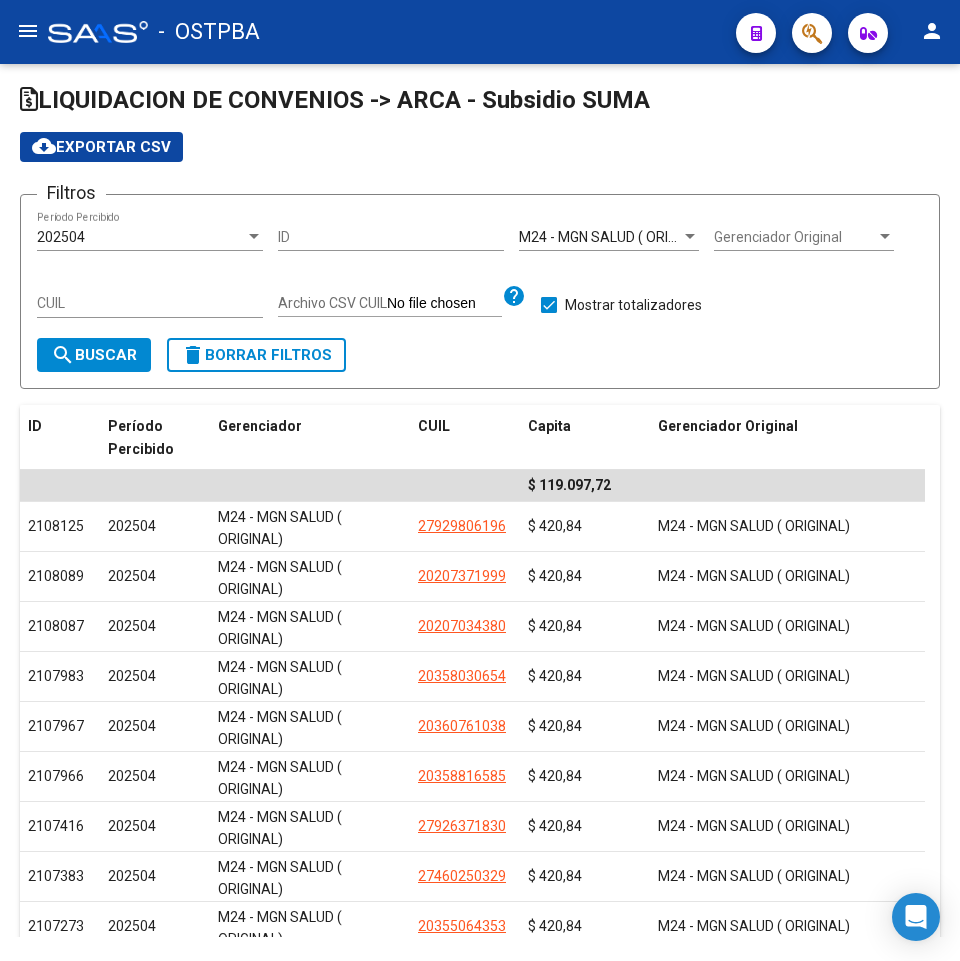 click on "202504" at bounding box center [141, 237] 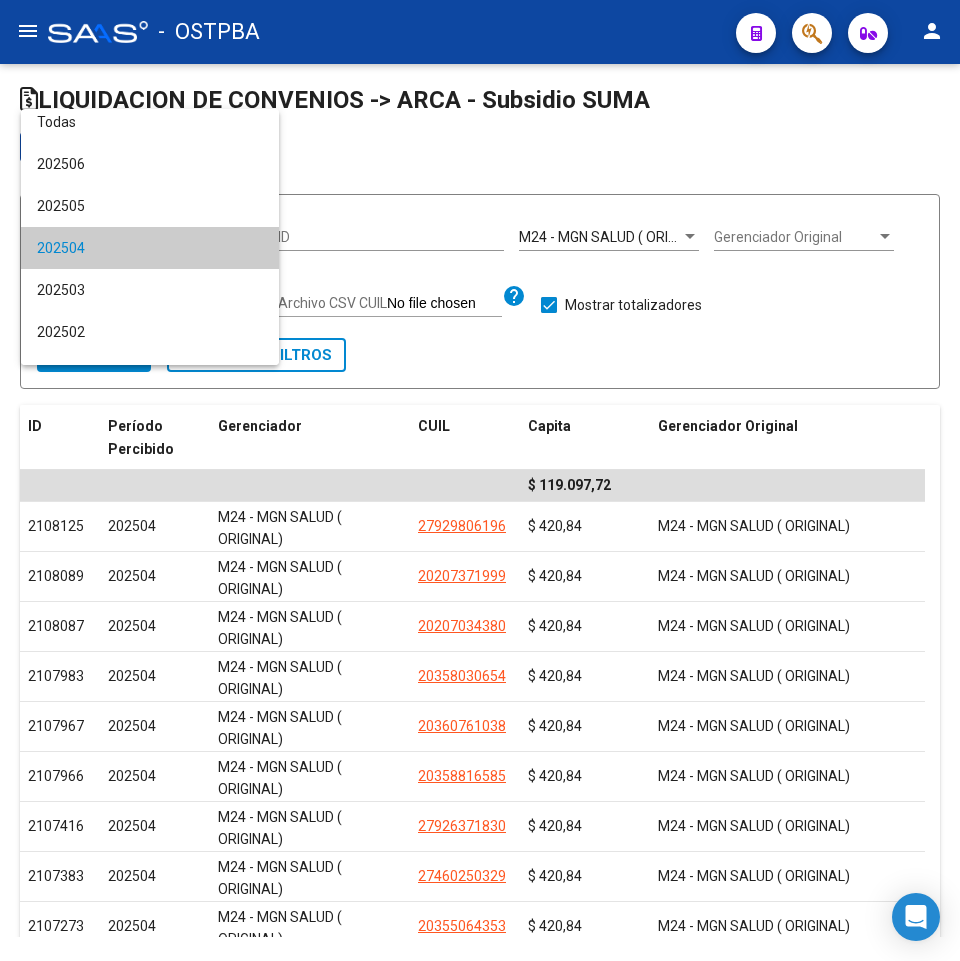 scroll, scrollTop: 0, scrollLeft: 0, axis: both 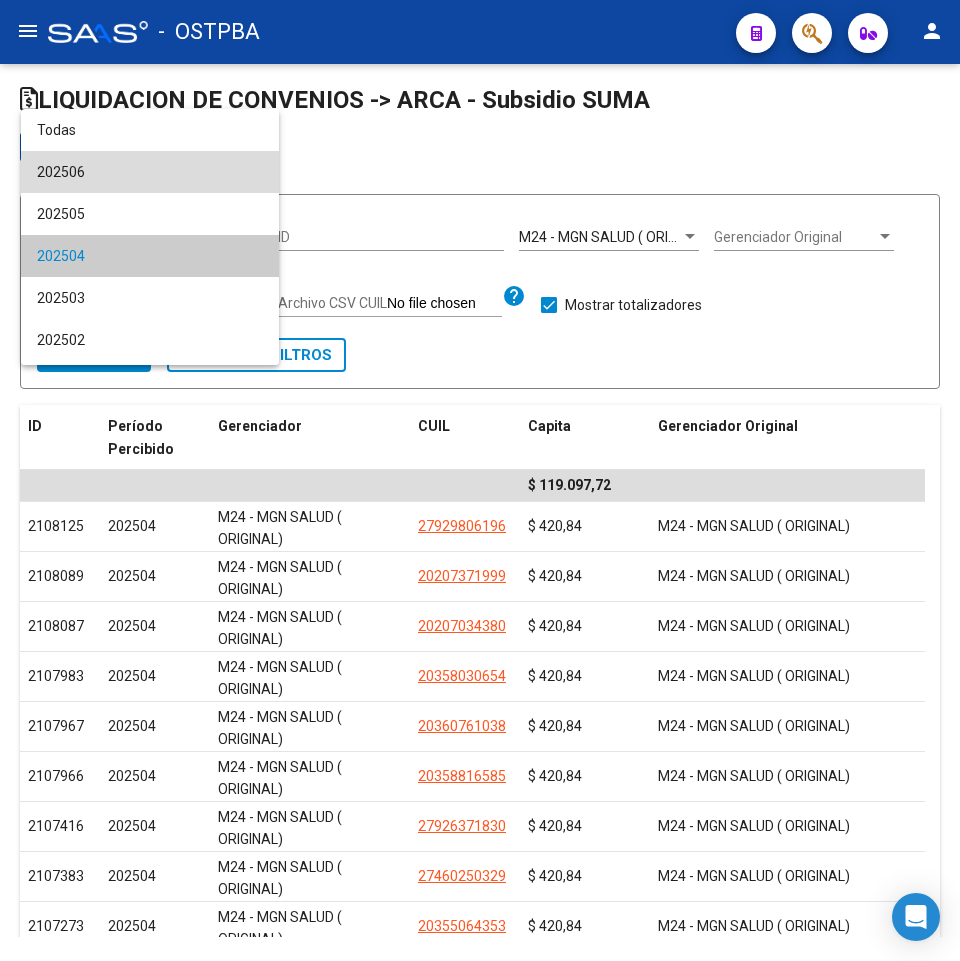 click on "202506" at bounding box center [150, 172] 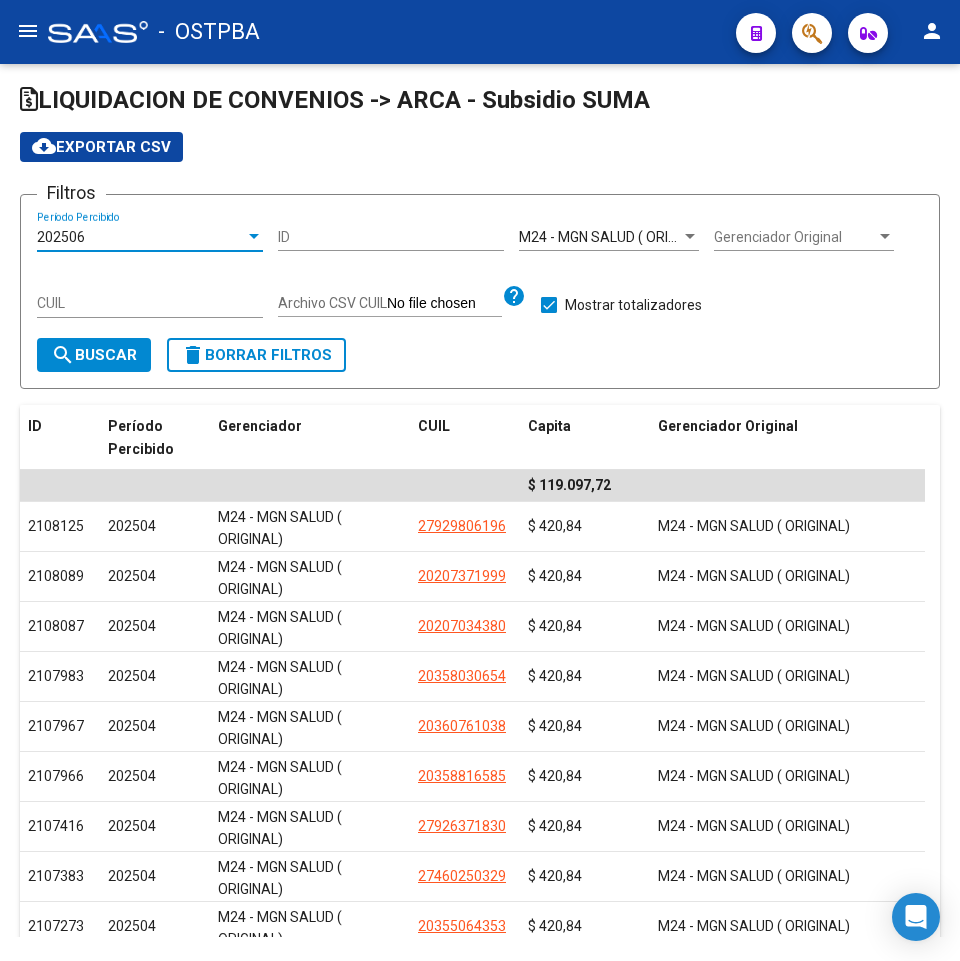 click on "search  Buscar" 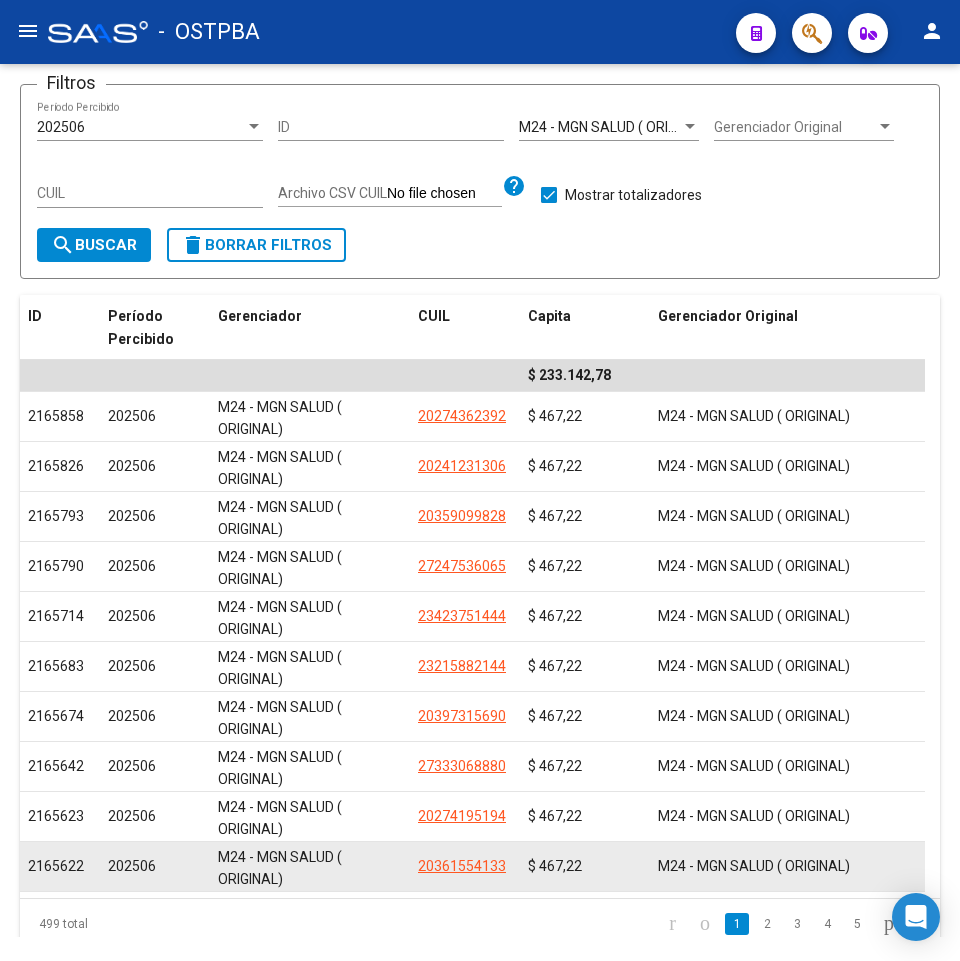 scroll, scrollTop: 232, scrollLeft: 0, axis: vertical 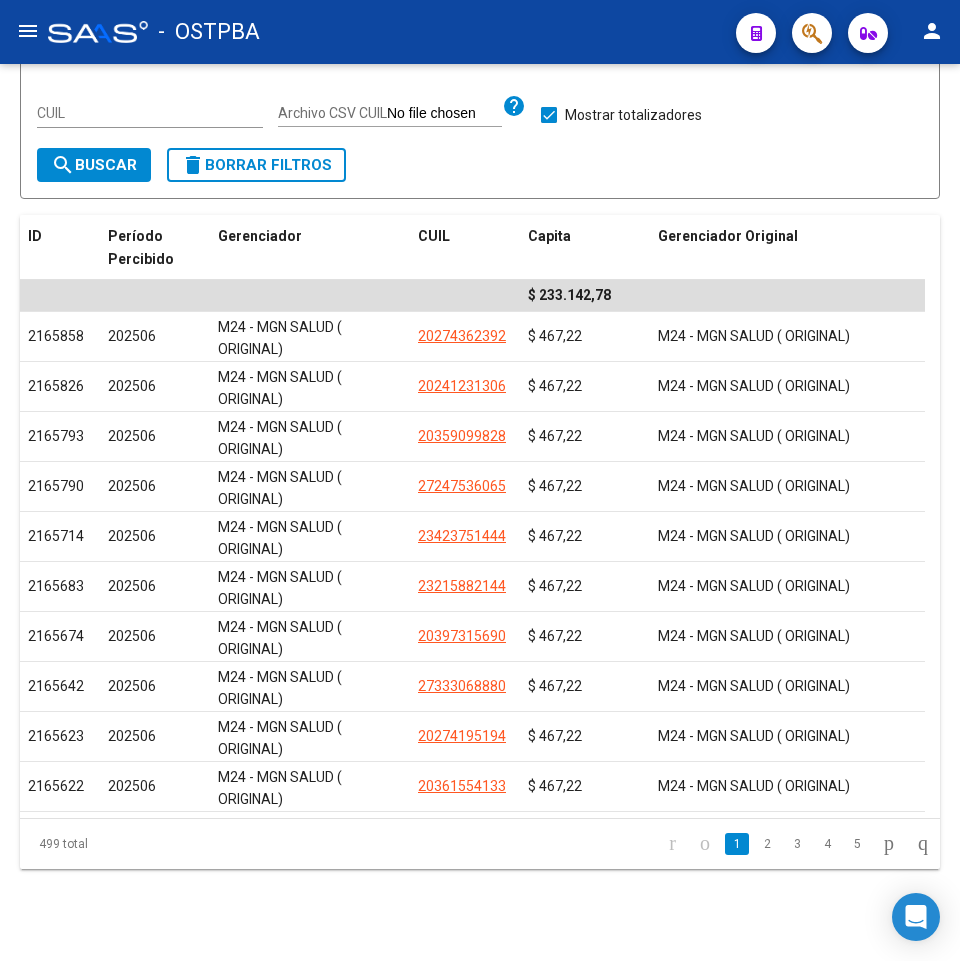 click on "Filtros 202506  Período Percibido ID M24 - MGN SALUD ( ORIGINAL) Gerenciador Gerenciador Original Gerenciador Original CUIL Archivo CSV CUIL help    Mostrar totalizadores  search  Buscar  delete  Borrar Filtros" 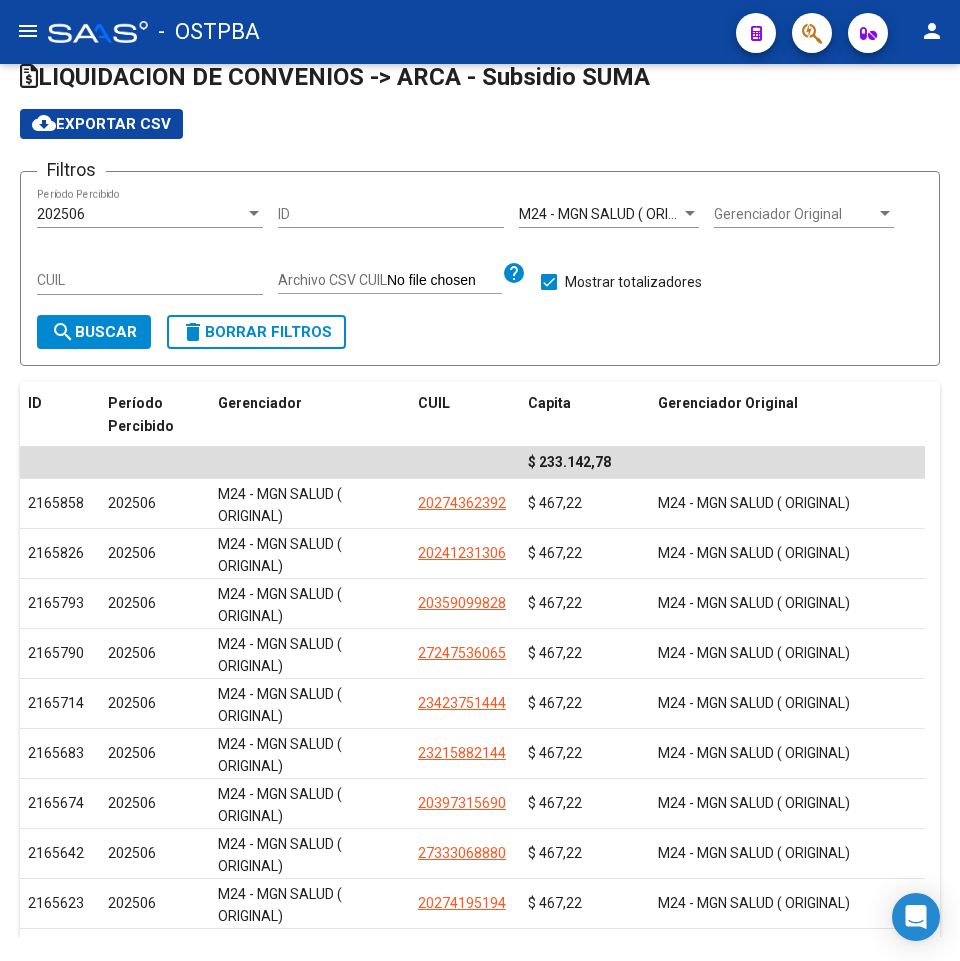 scroll, scrollTop: 0, scrollLeft: 0, axis: both 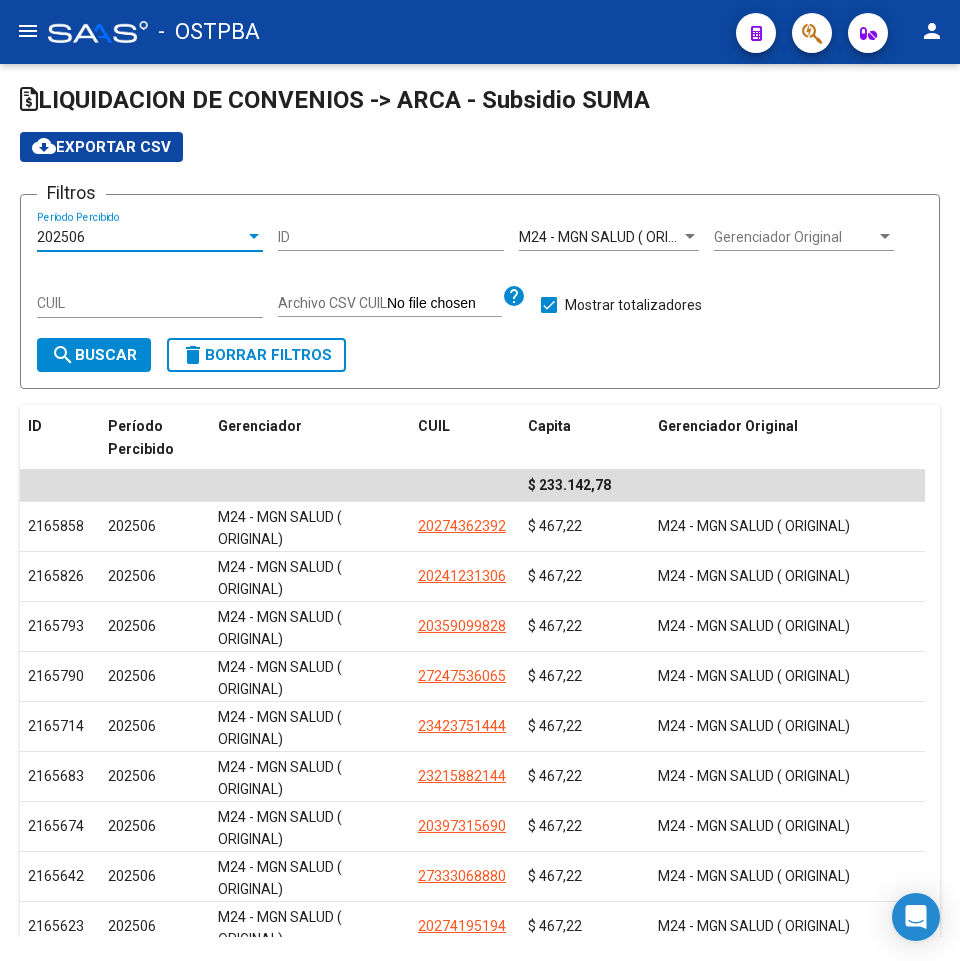 click on "202506" at bounding box center (141, 237) 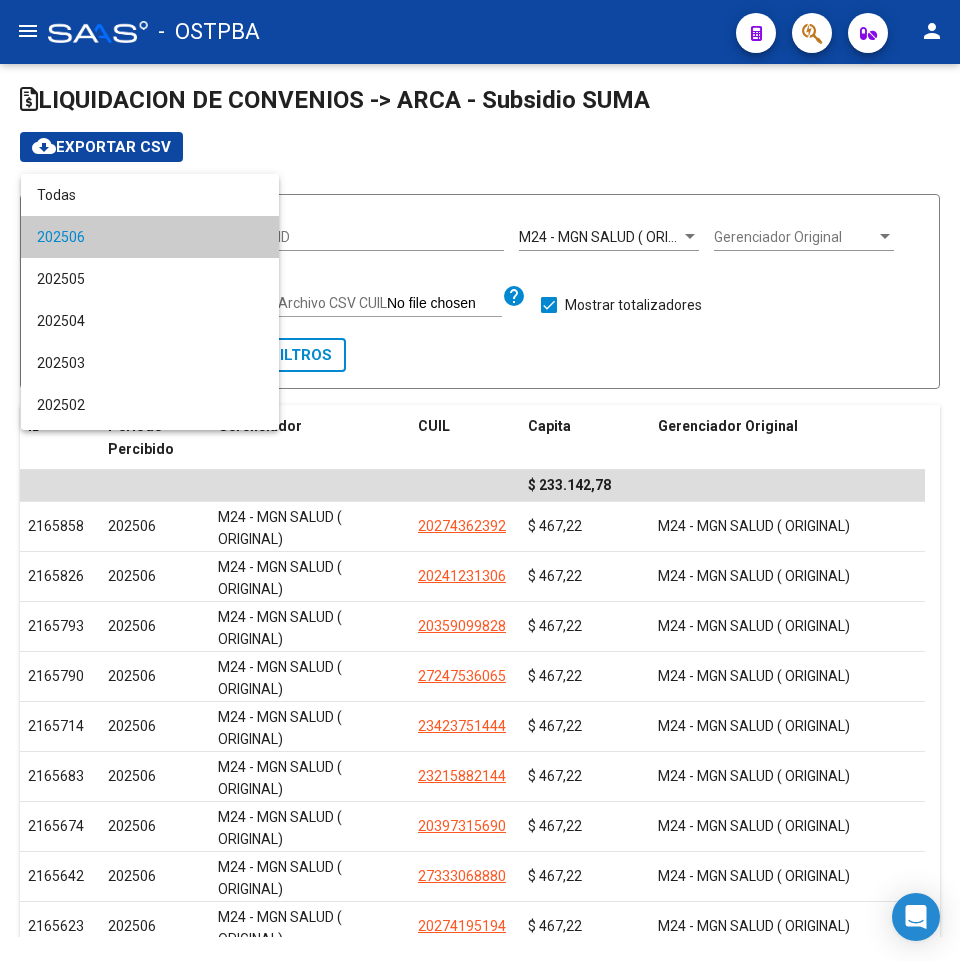 click at bounding box center [480, 480] 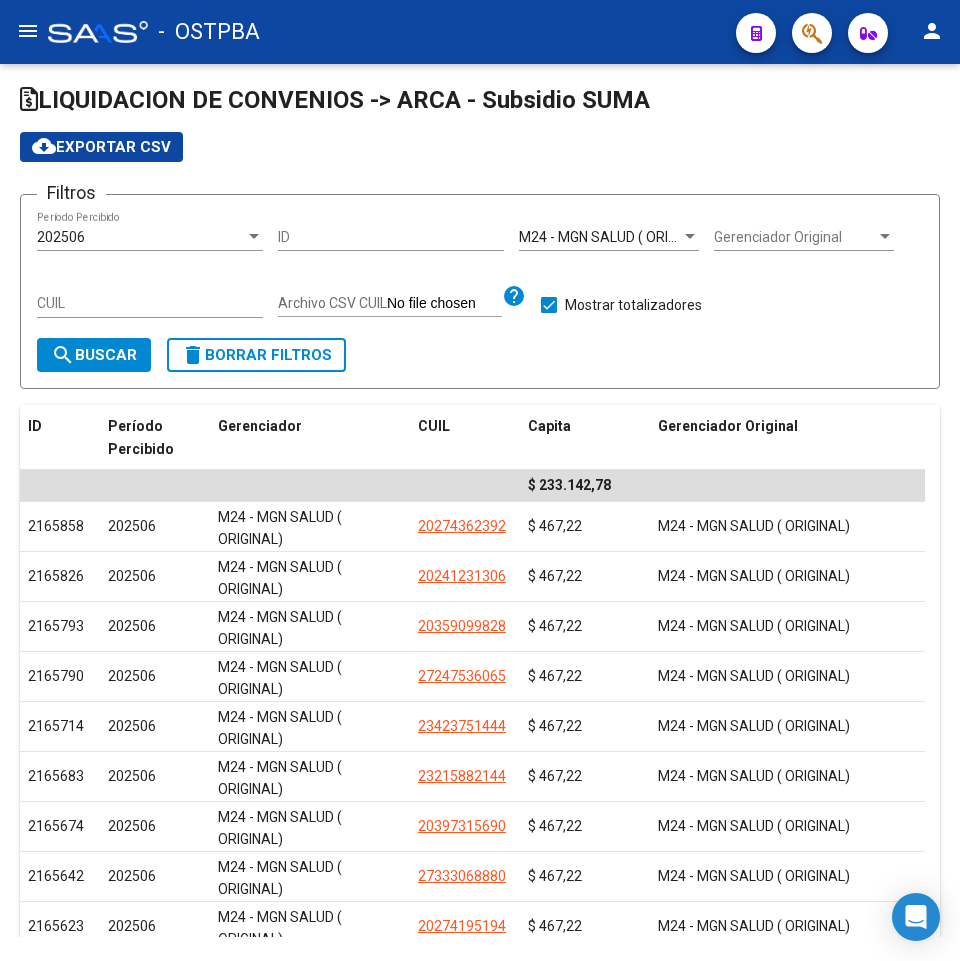 click on "M24 - MGN SALUD ( ORIGINAL) Gerenciador" 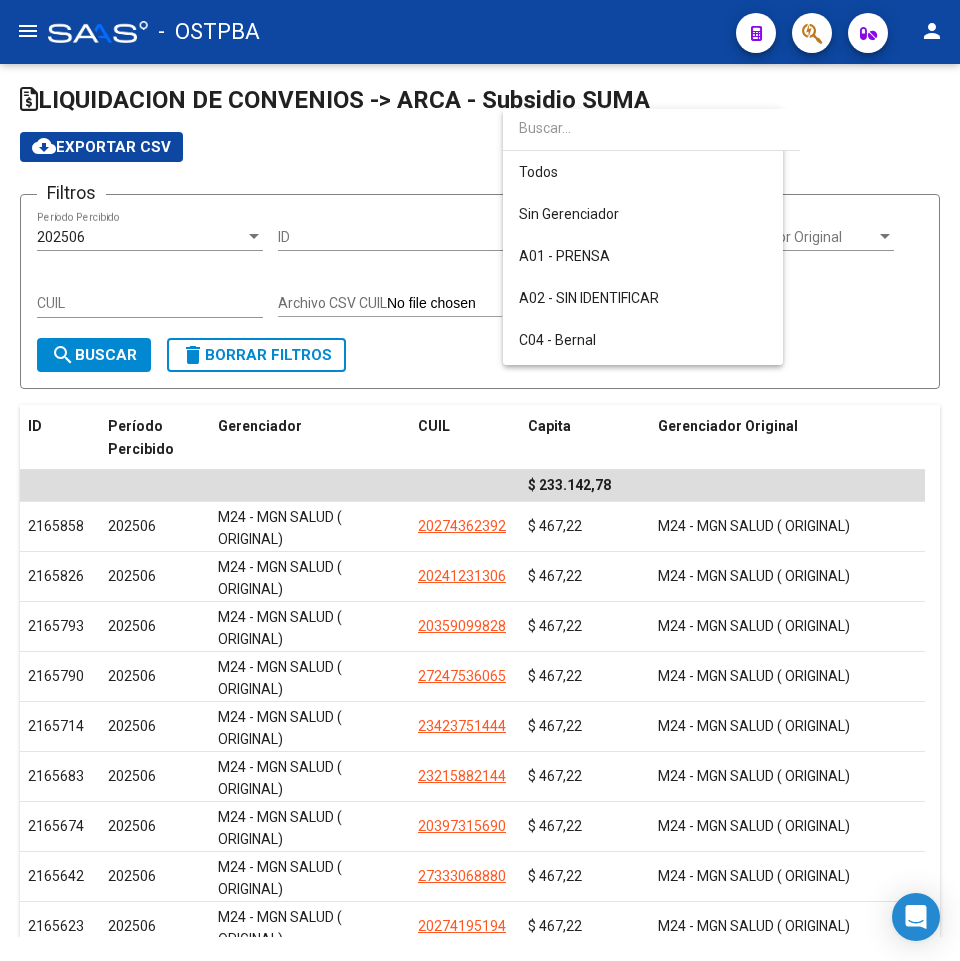 scroll, scrollTop: 397, scrollLeft: 0, axis: vertical 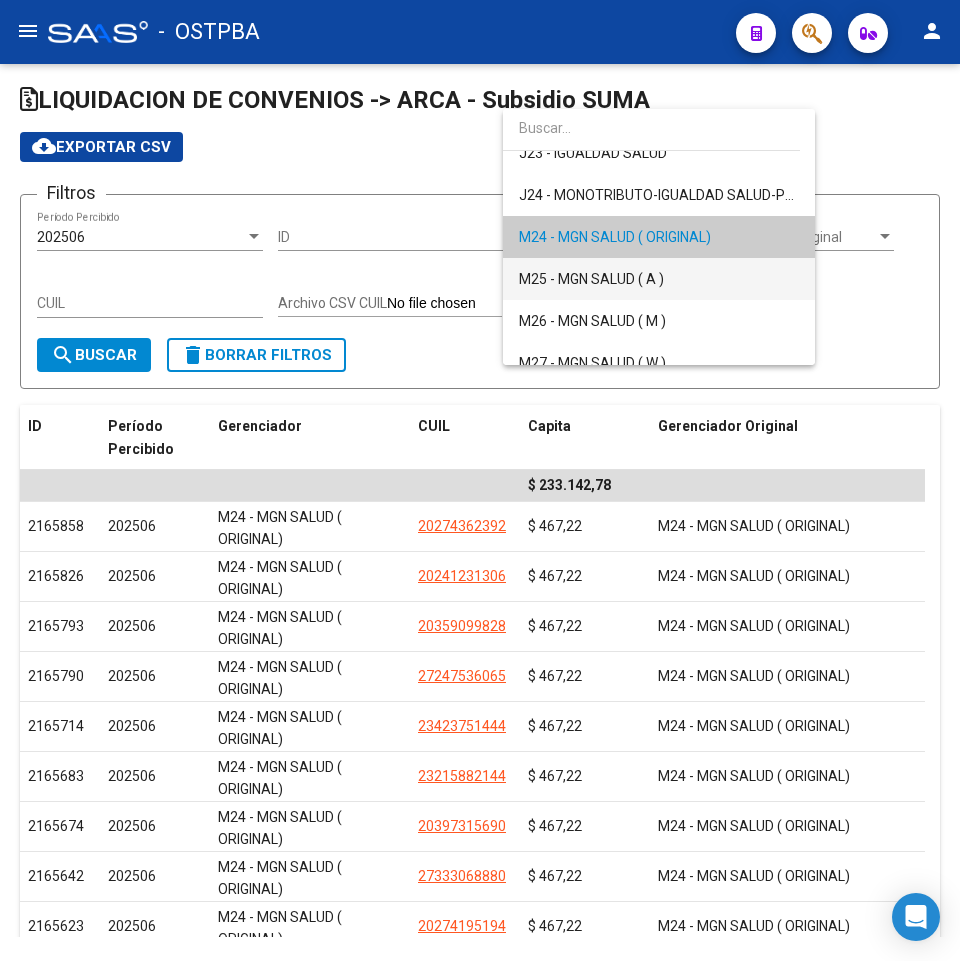 click on "M25 - MGN SALUD ( A )" at bounding box center (659, 279) 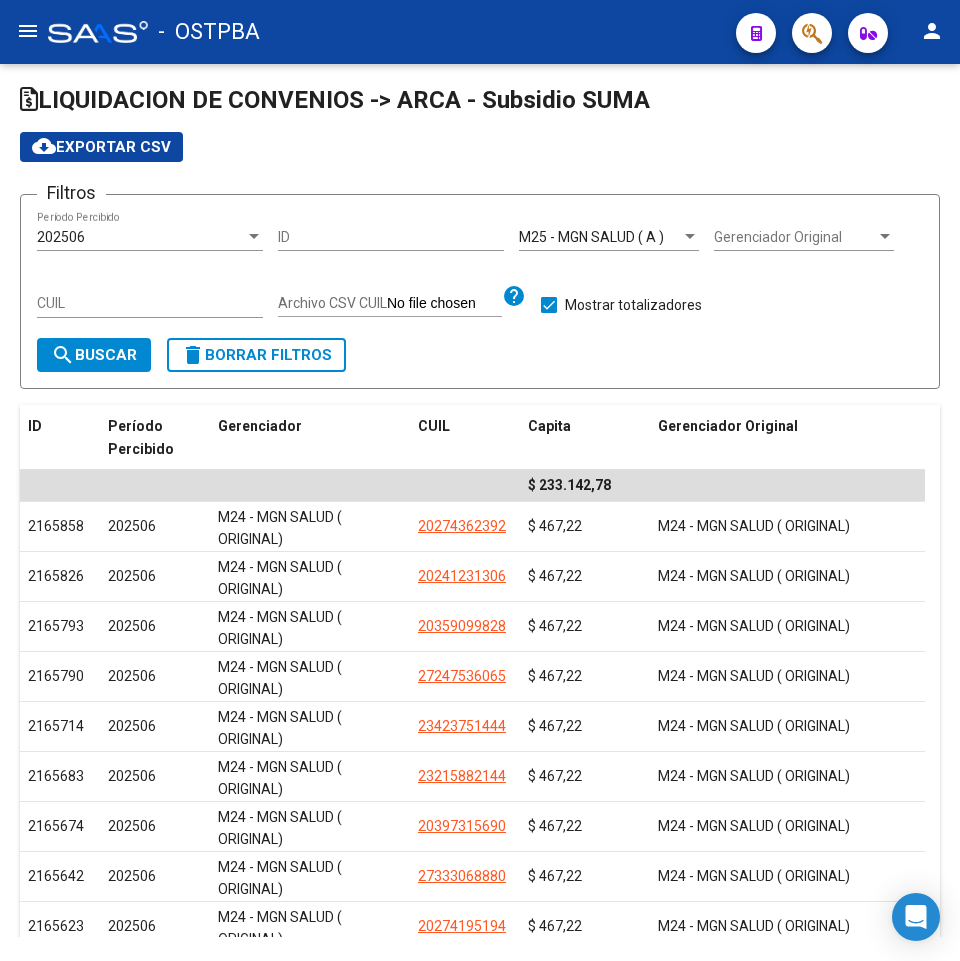 click on "M25 - MGN SALUD ( A ) Gerenciador" 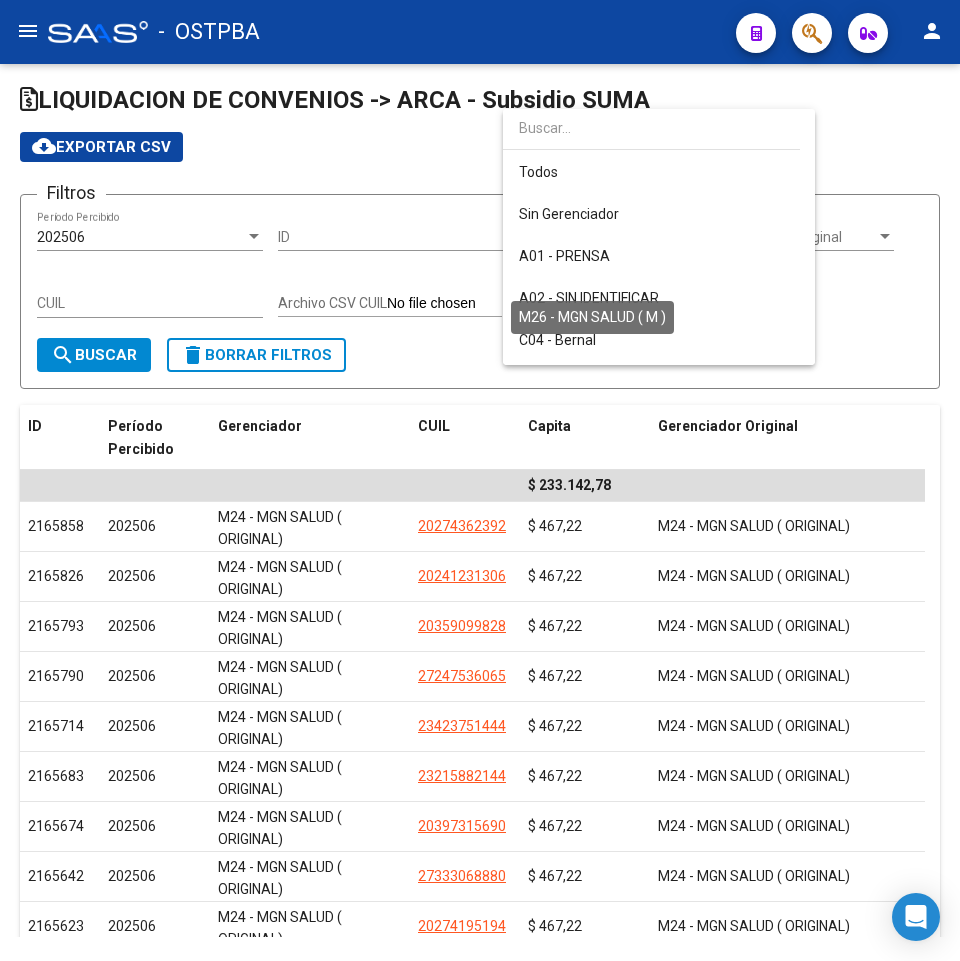 scroll, scrollTop: 439, scrollLeft: 0, axis: vertical 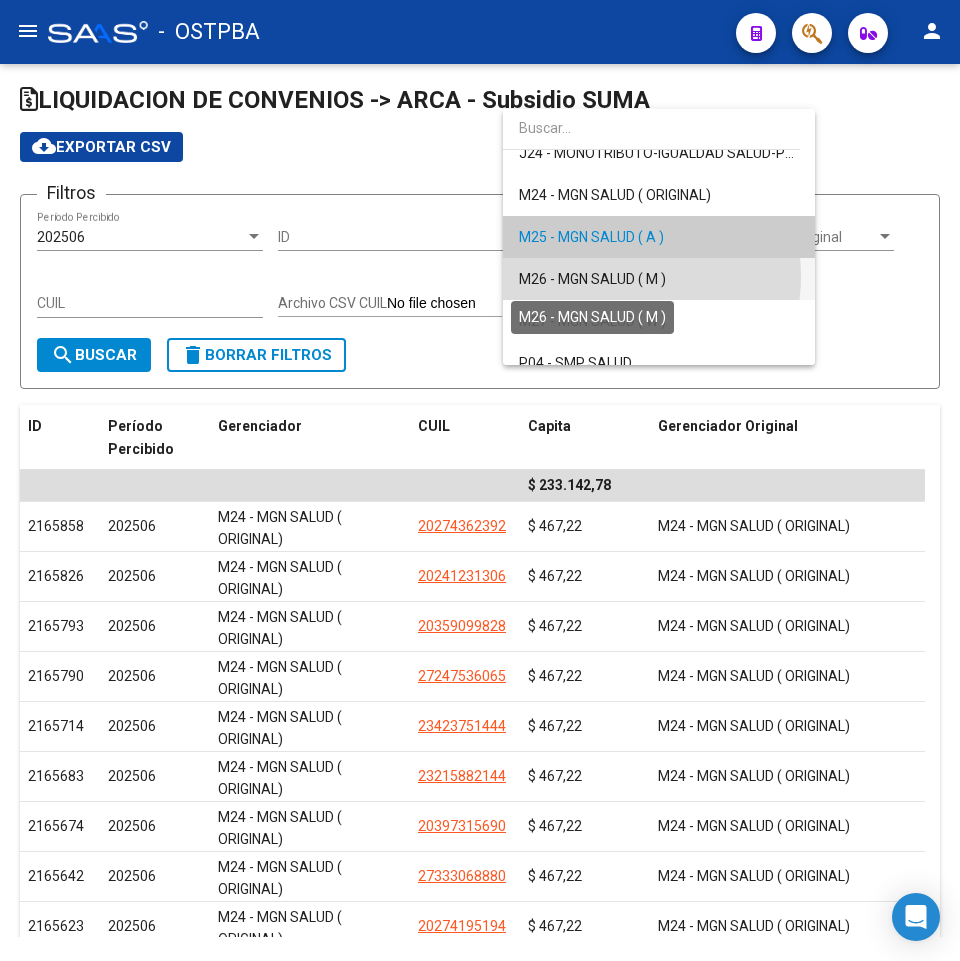 click on "M26 - MGN SALUD ( M )" at bounding box center (592, 279) 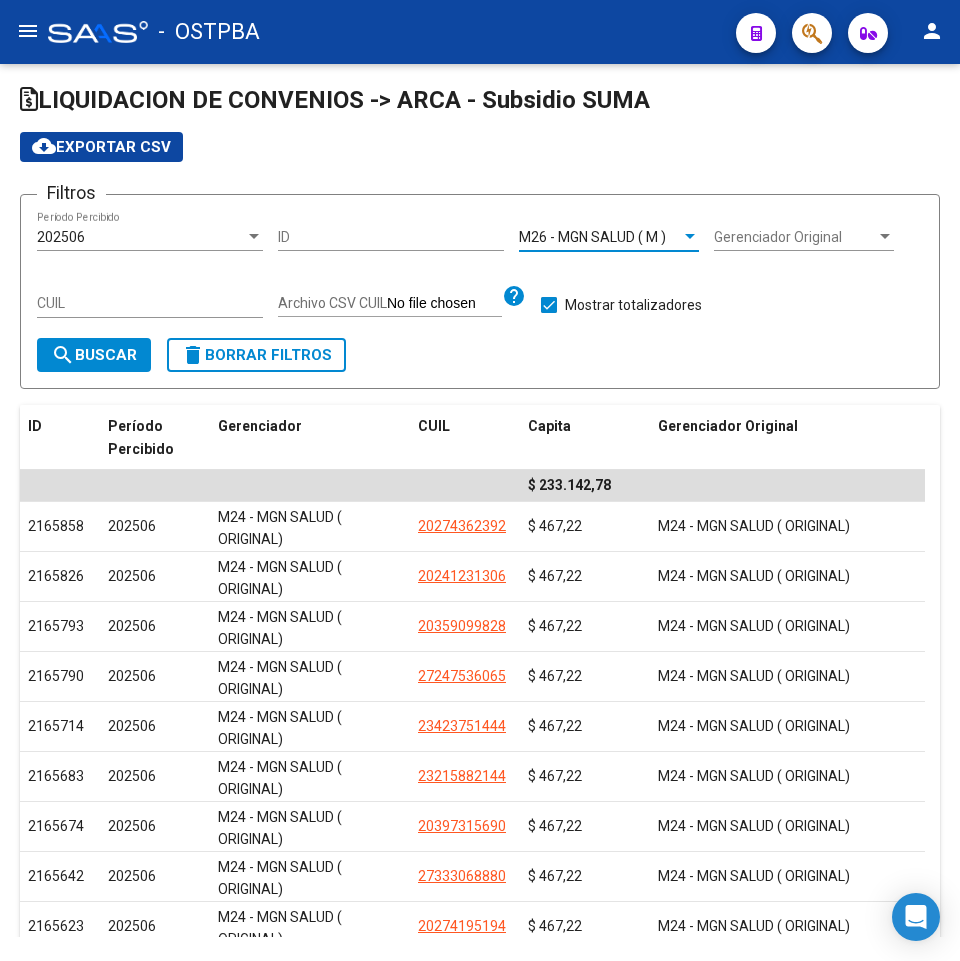click on "search  Buscar" 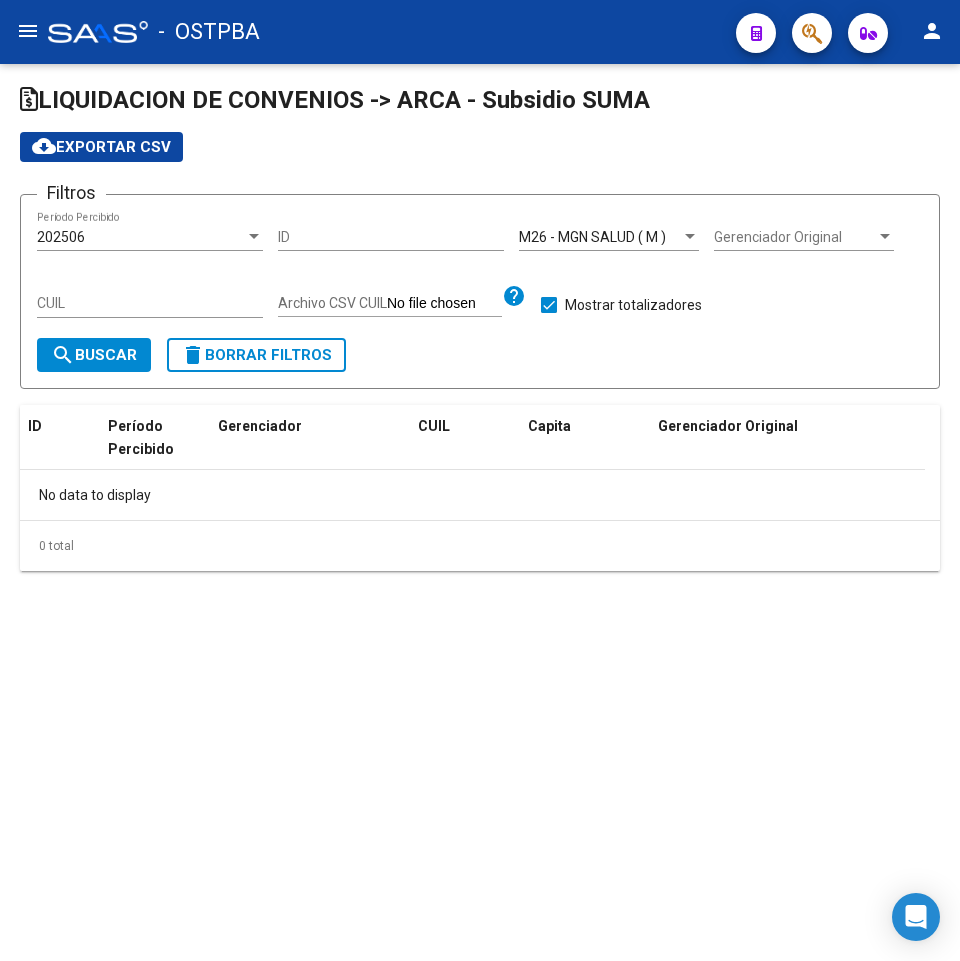 click on "M26 - MGN SALUD ( M )" at bounding box center (592, 237) 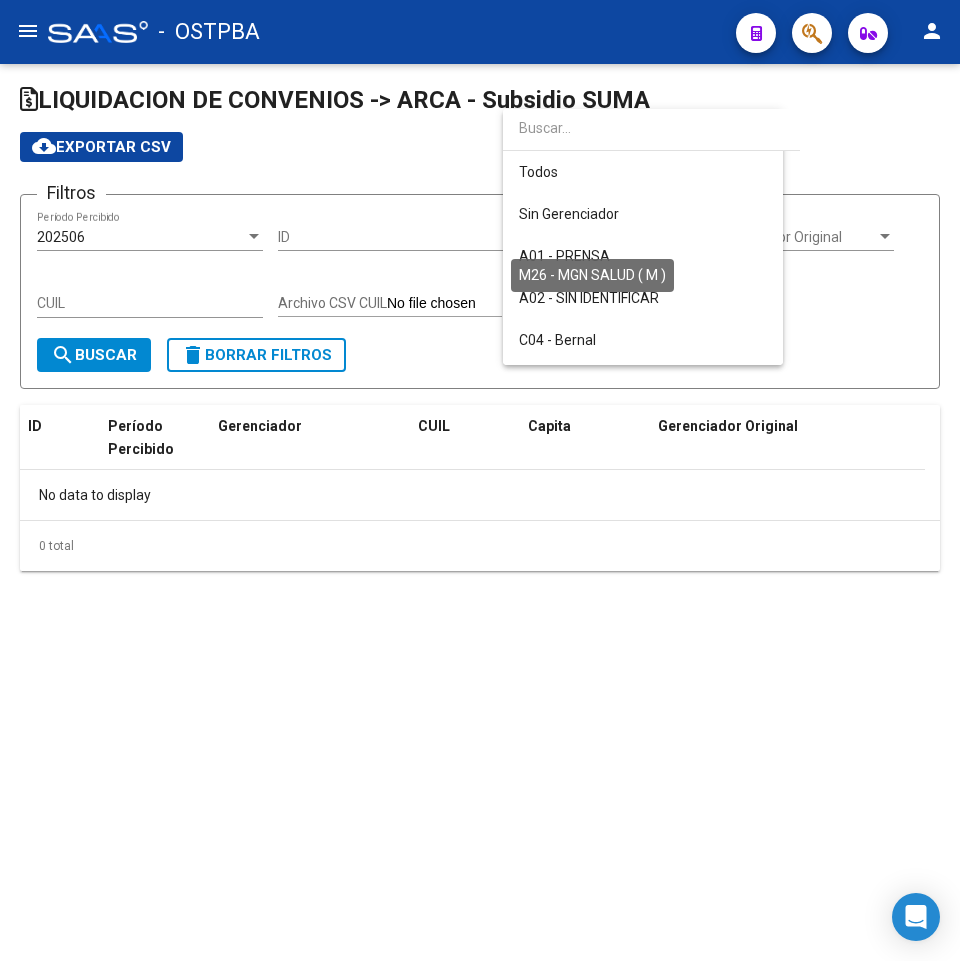 scroll, scrollTop: 481, scrollLeft: 0, axis: vertical 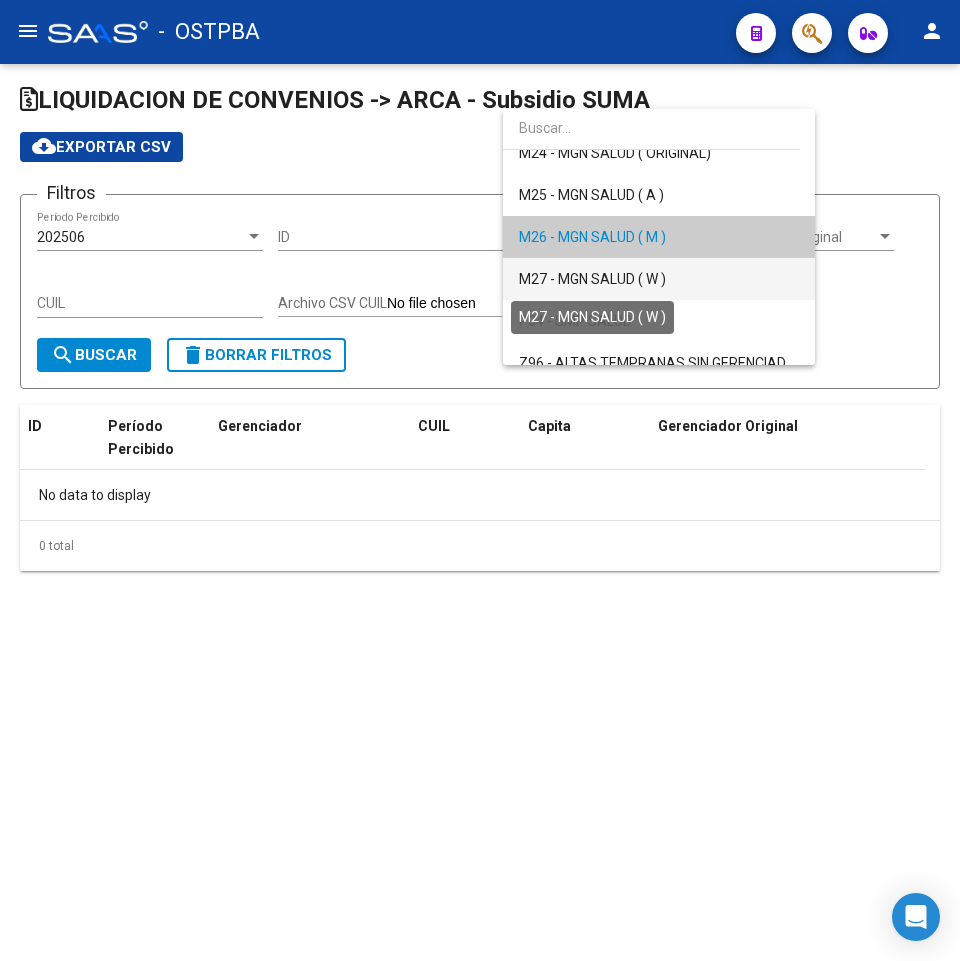 click on "M27 - MGN SALUD ( W )" at bounding box center [592, 279] 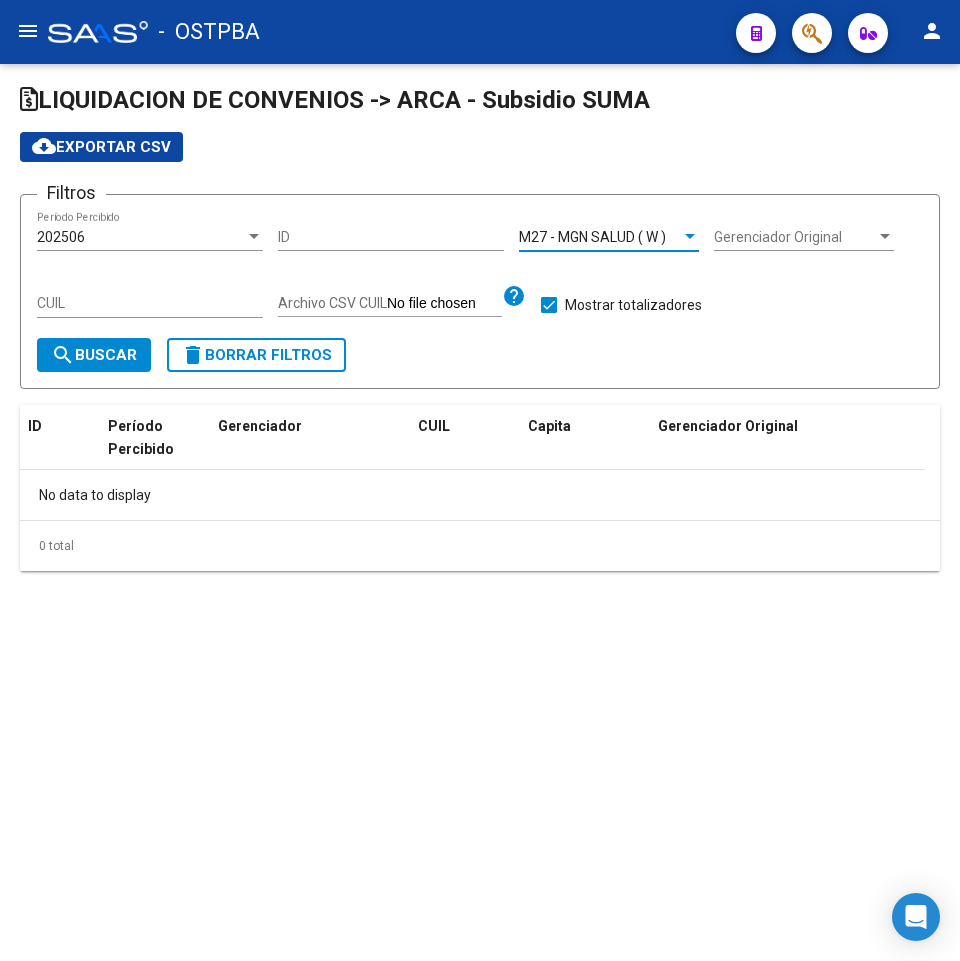 click on "search  Buscar" 